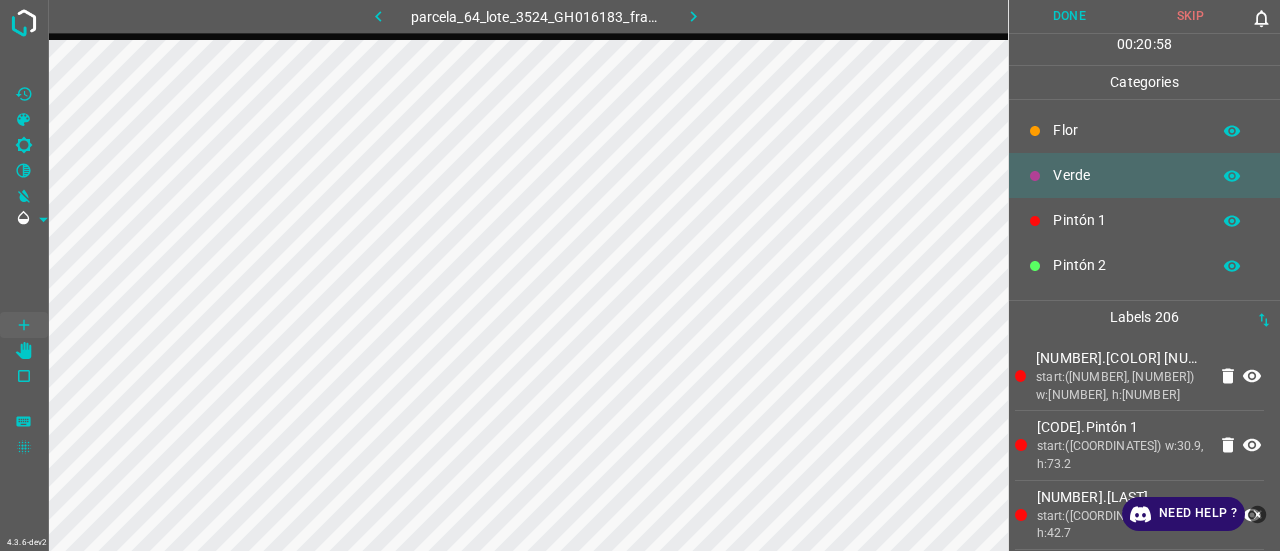 scroll, scrollTop: 0, scrollLeft: 0, axis: both 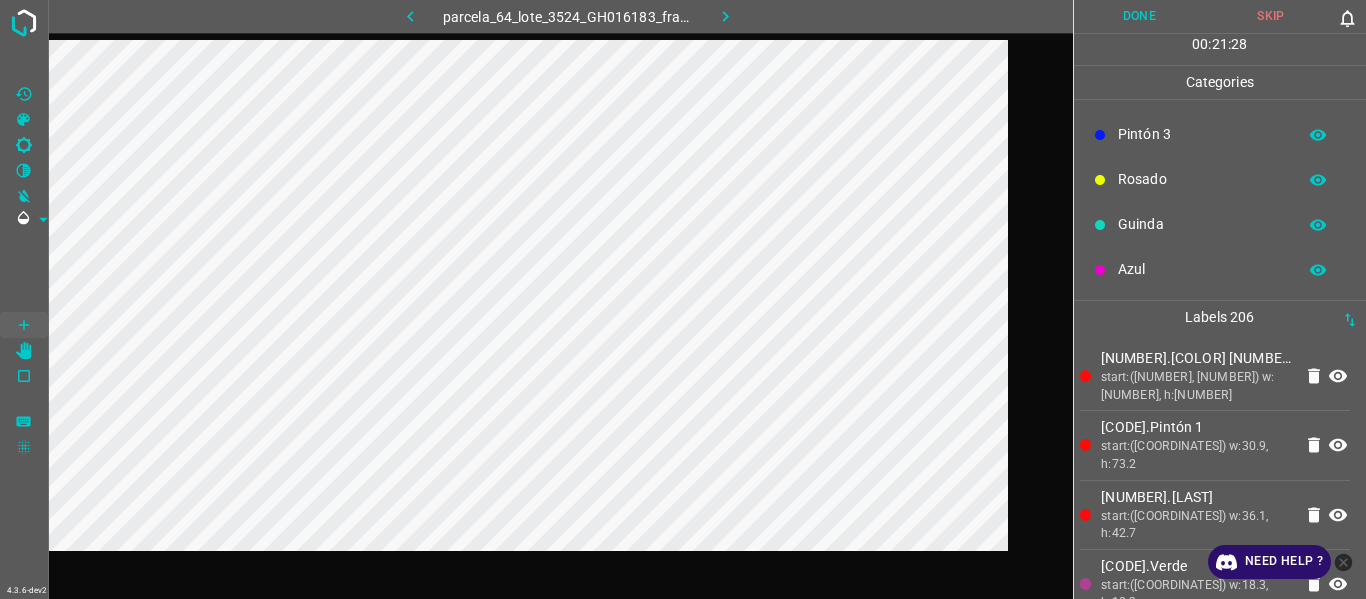 click on "start:([NUMBER], [NUMBER])
w:[NUMBER], h:[NUMBER]" at bounding box center [1196, 386] 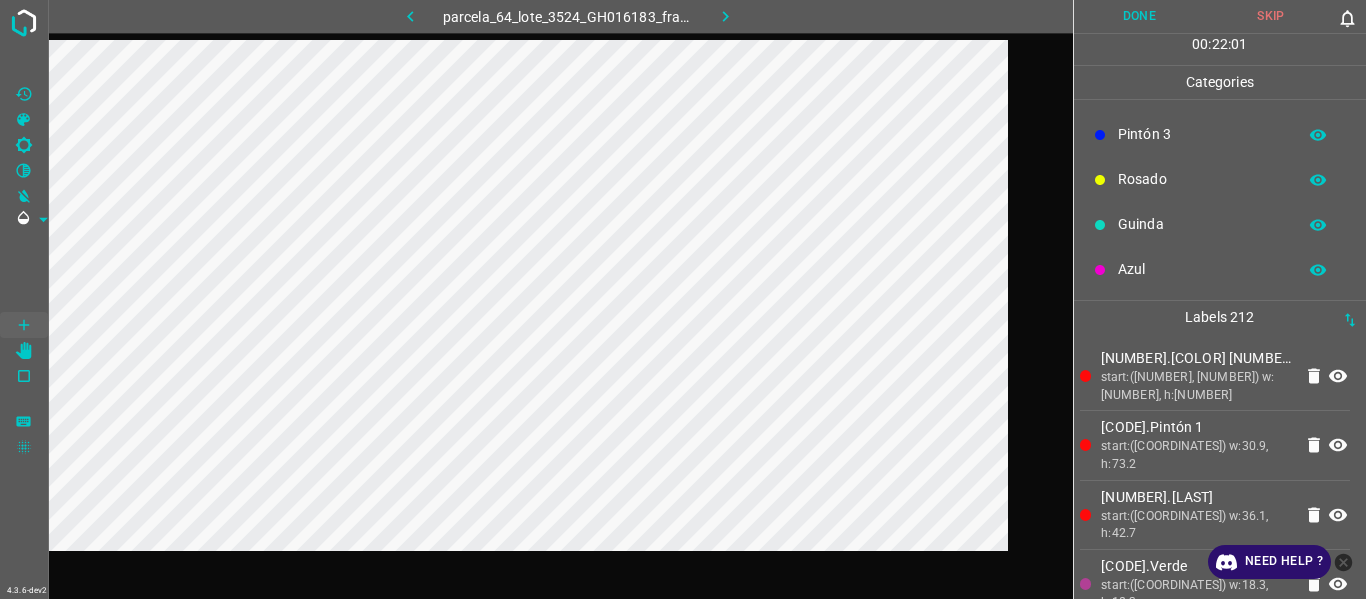 click on "Azul" at bounding box center (1220, 269) 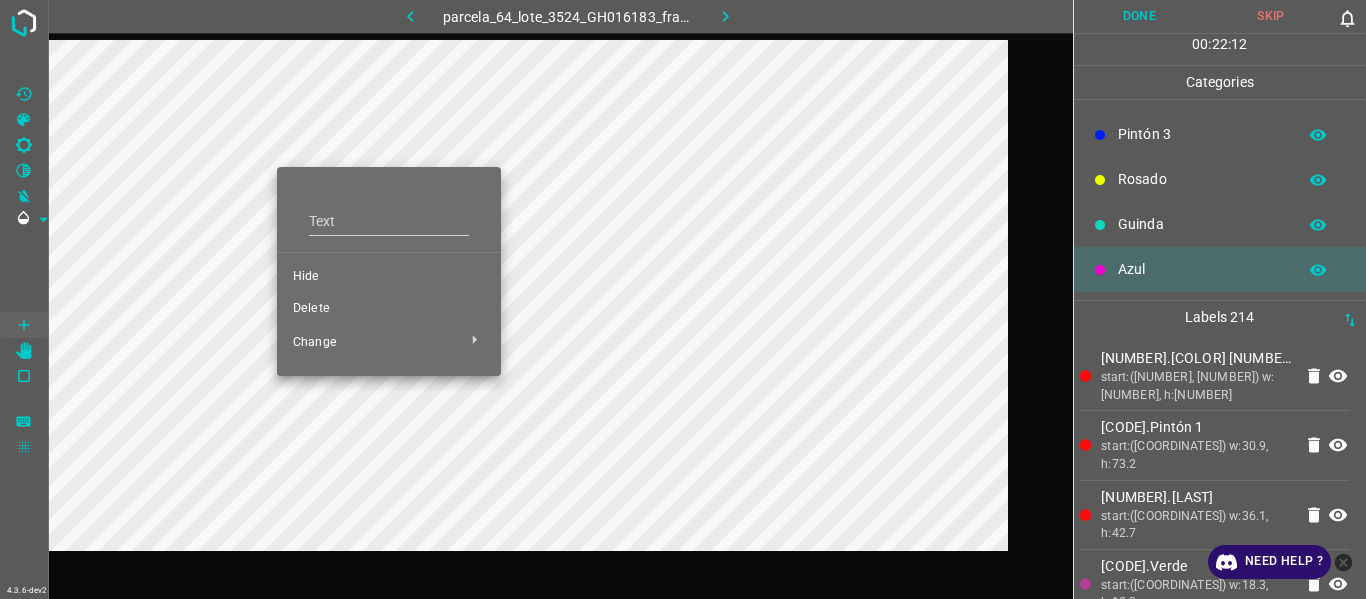 drag, startPoint x: 323, startPoint y: 270, endPoint x: 289, endPoint y: 274, distance: 34.234486 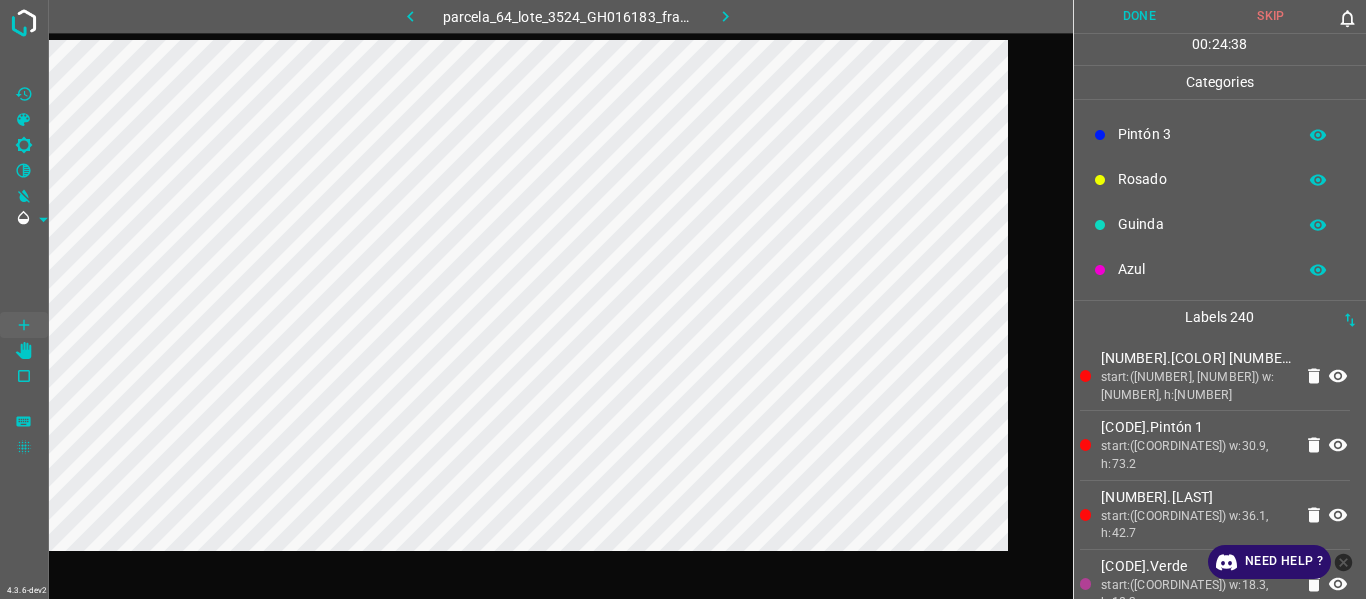 click on "Azul" at bounding box center (1220, 269) 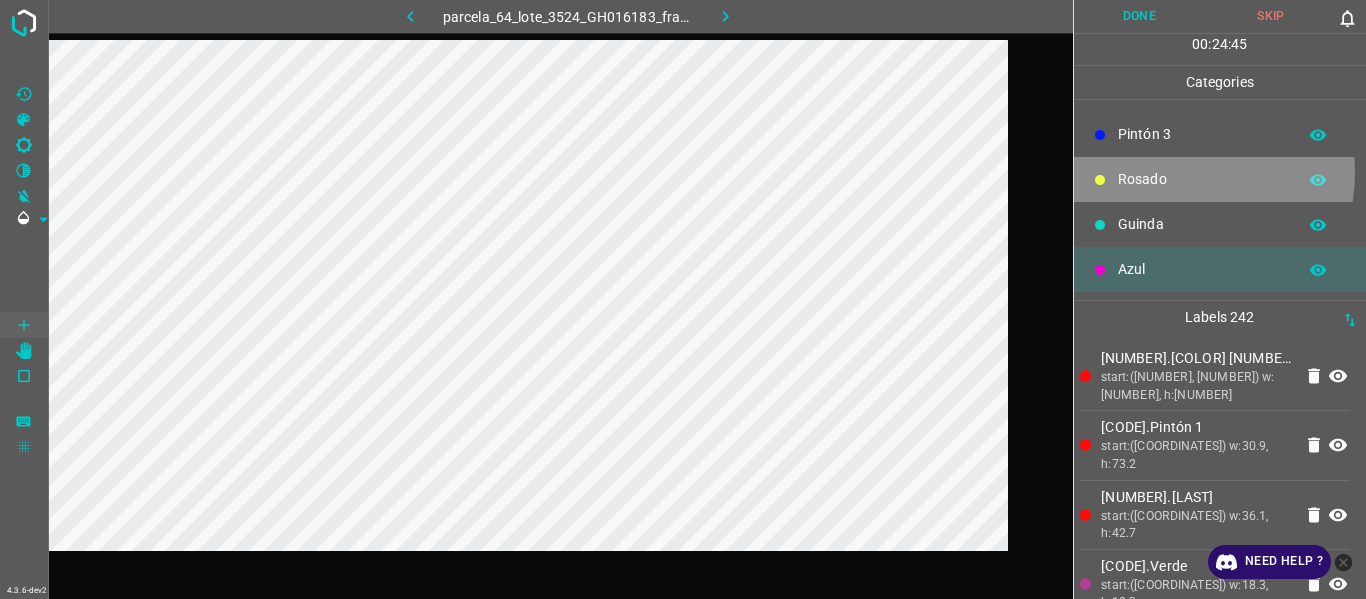 drag, startPoint x: 1165, startPoint y: 172, endPoint x: 1113, endPoint y: 186, distance: 53.851646 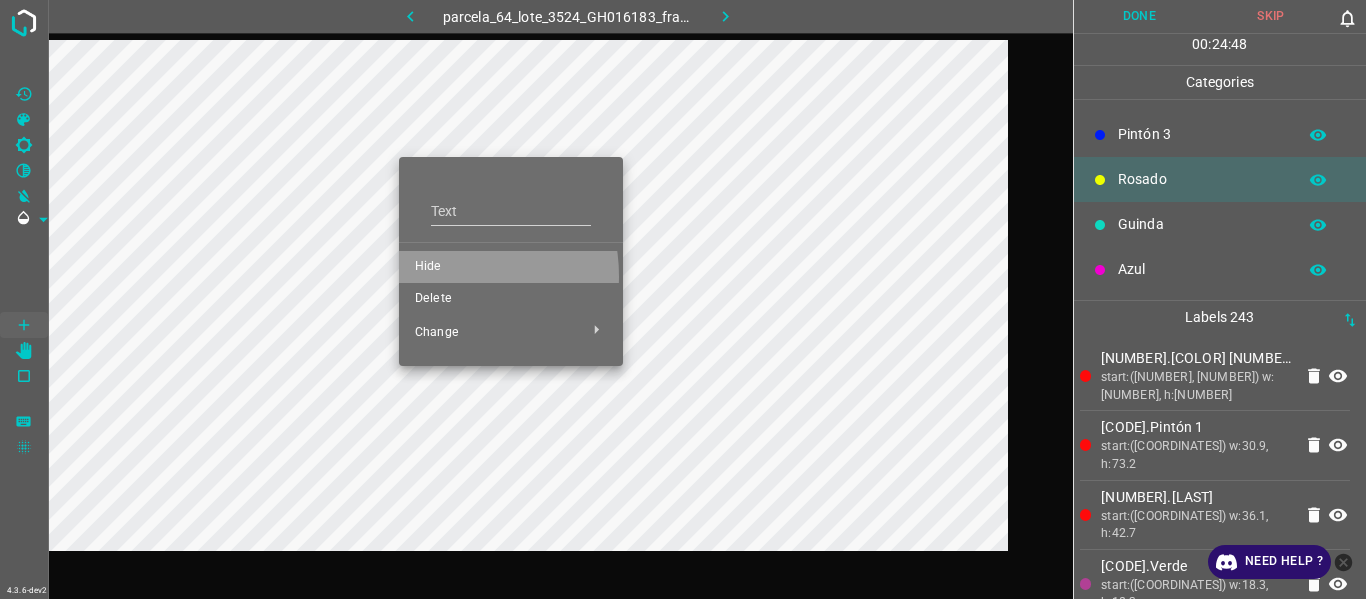 click on "Hide" at bounding box center (511, 267) 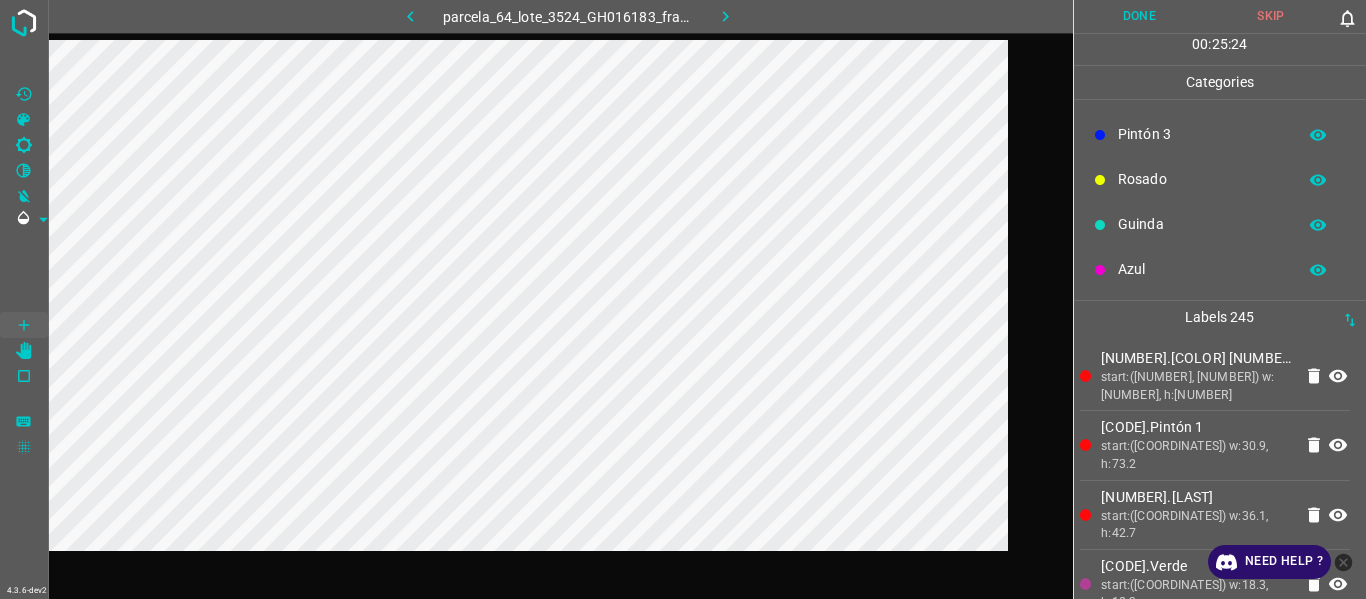 click on "[HEX].Pintón 1
start:([COORDINATES])
w:51.4, h:54.9
[HEX].Pintón 1
start:([COORDINATES])
w:30.9, h:73.2
[NUMBER].Pintón 1
start:([COORDINATES])
w:36.1, h:42.7
[HEX].Verde
start:([COORDINATES])
w:18.3, h:18.3
[NUMBER].Pintón 2
start:([COORDINATES])
w:31.4, h:36.1
[NUMBER].Pintón 2
start:([COORDINATES])
w:44.3, h:42
[NUMBER].Pintón 2
start:([COORDINATES])
w:42.8, h:41.3
[HEX].Pintón 1
start:([COORDINATES])
w:25.8, h:33.9
[NUMBER].Pintón 1
start:([COORDINATES])
w:46.5, h:42
[HEX].Pintón 1
start:([COORDINATES])
w:42.8, h:40.6
[NUMBER].Pintón 1
start:([COORDINATES])
w:38.3, h:38.3
[NUMBER].Pintón 2
start:([COORDINATES])
w:38.3, h:42
[HEX].Pintón 2
start:([COORDINATES])
w:42, h:35.4
[NUMBER].Pintón 1 [HEX].Pintón 1 [NUMBER].Verde [NUMBER].Verde" at bounding box center (1215, 8789) 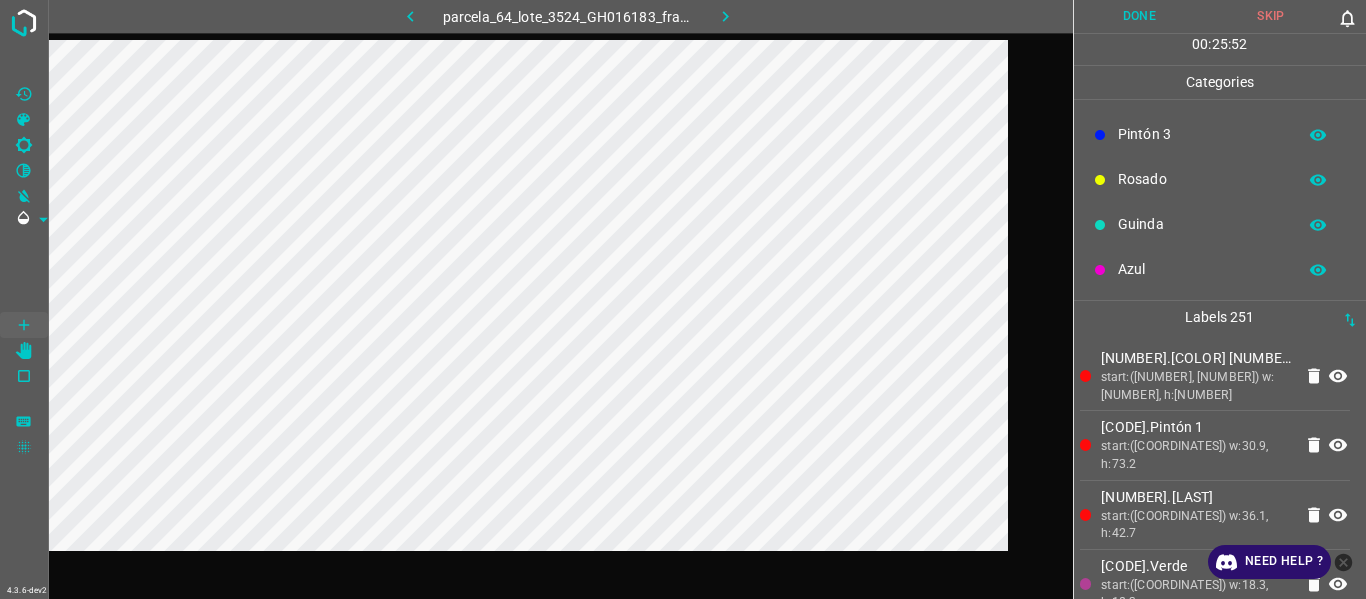 click 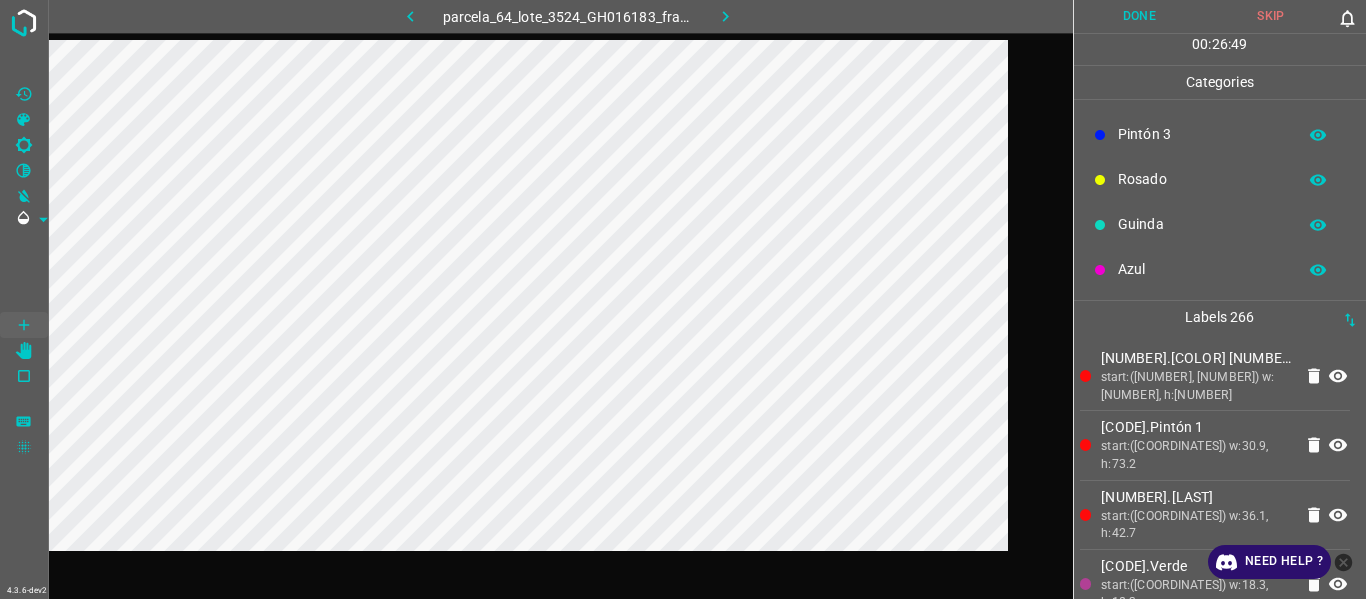 drag, startPoint x: 1185, startPoint y: 266, endPoint x: 1151, endPoint y: 266, distance: 34 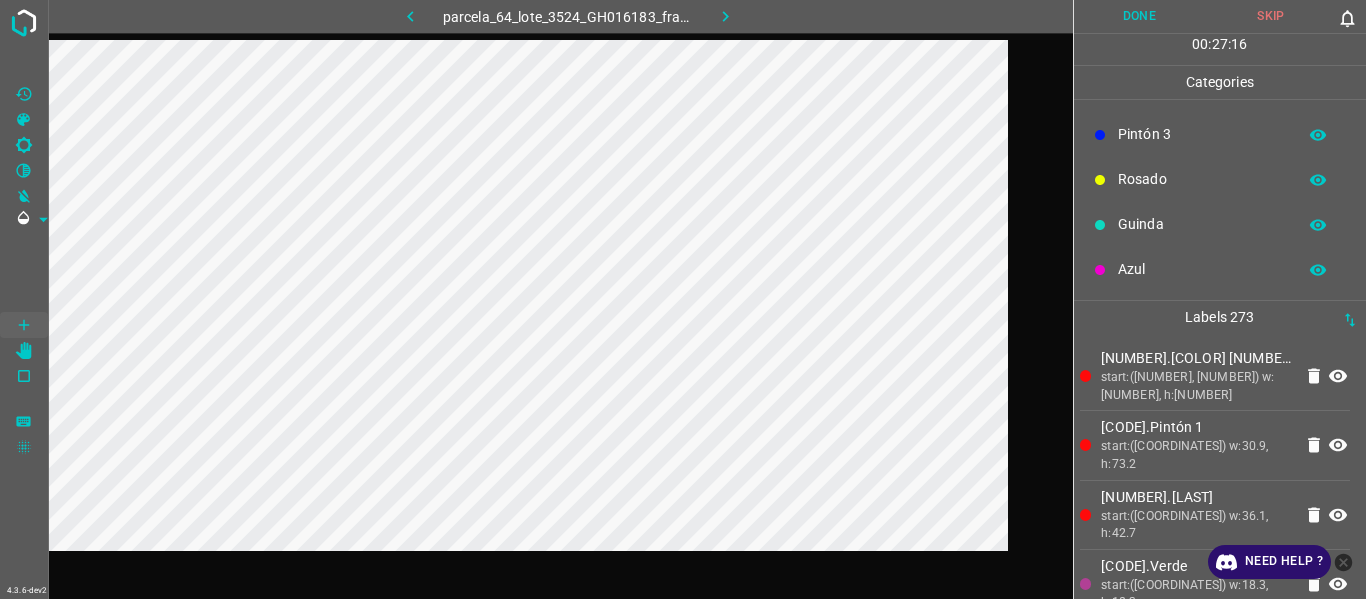 click on "Azul" at bounding box center [1202, 269] 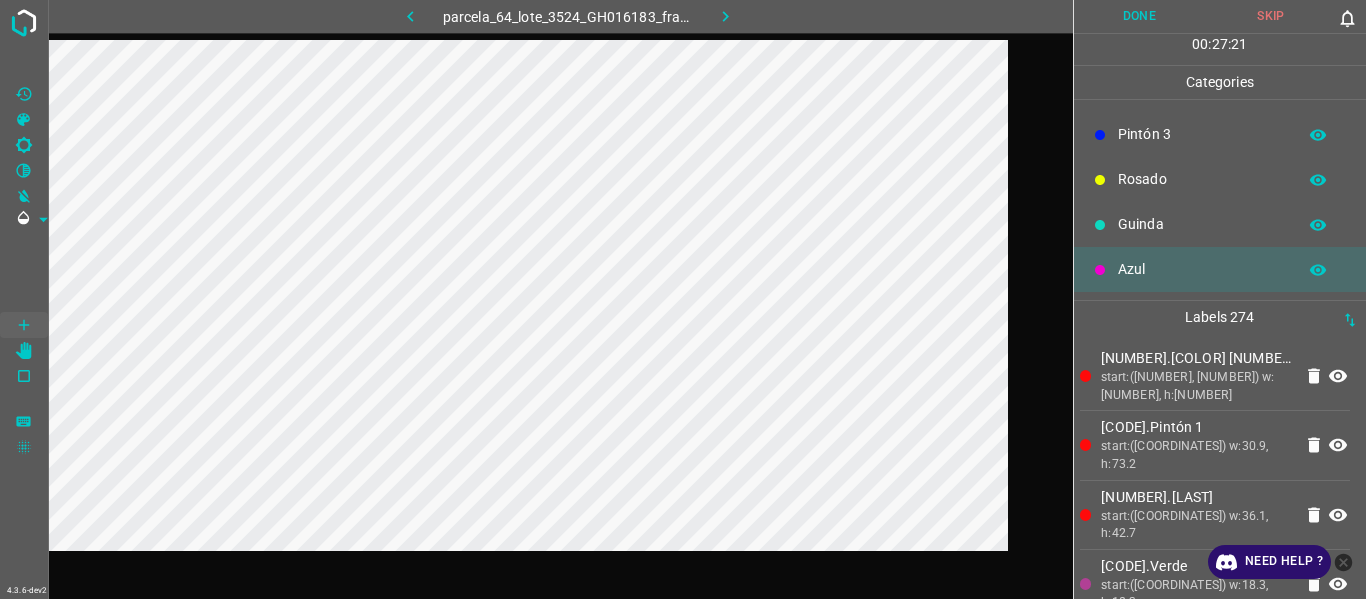 click on "Azul" at bounding box center (1220, 269) 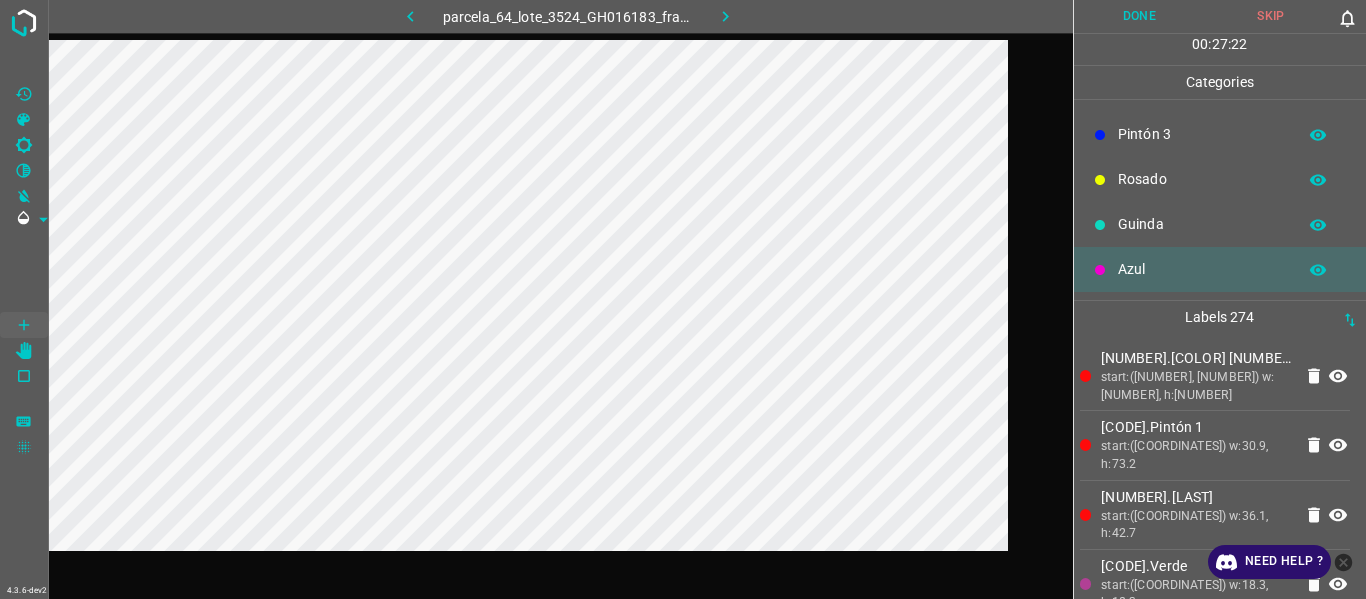 click on "Guinda" at bounding box center [1202, 224] 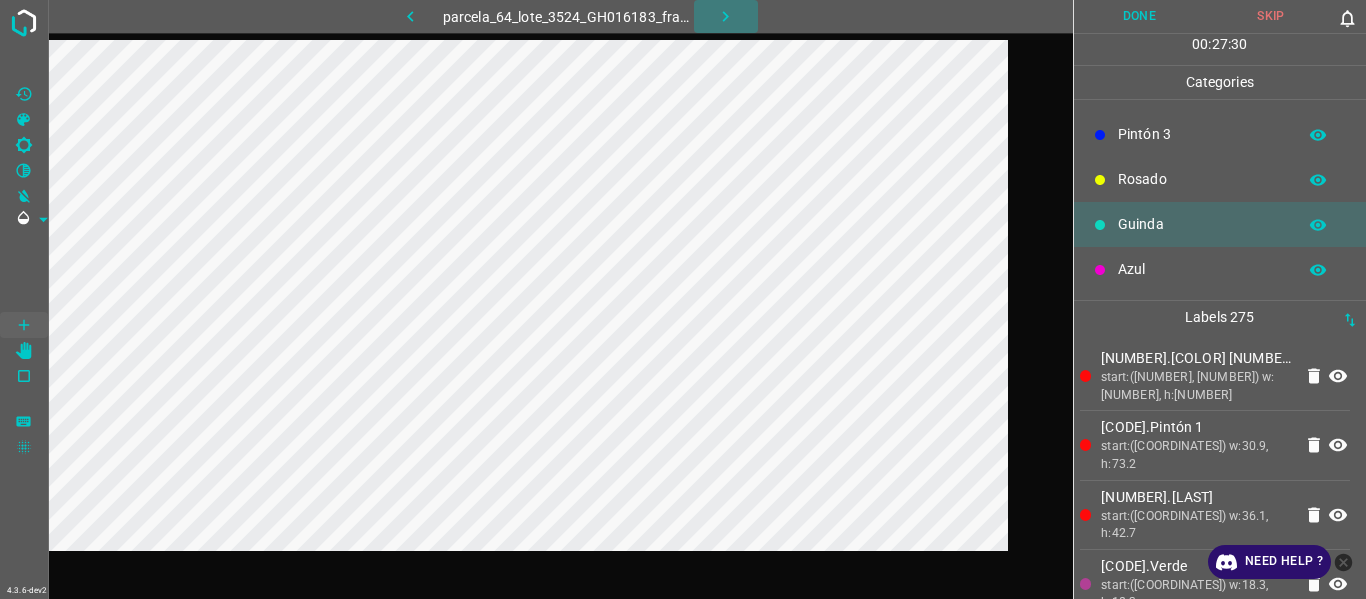 click at bounding box center [726, 16] 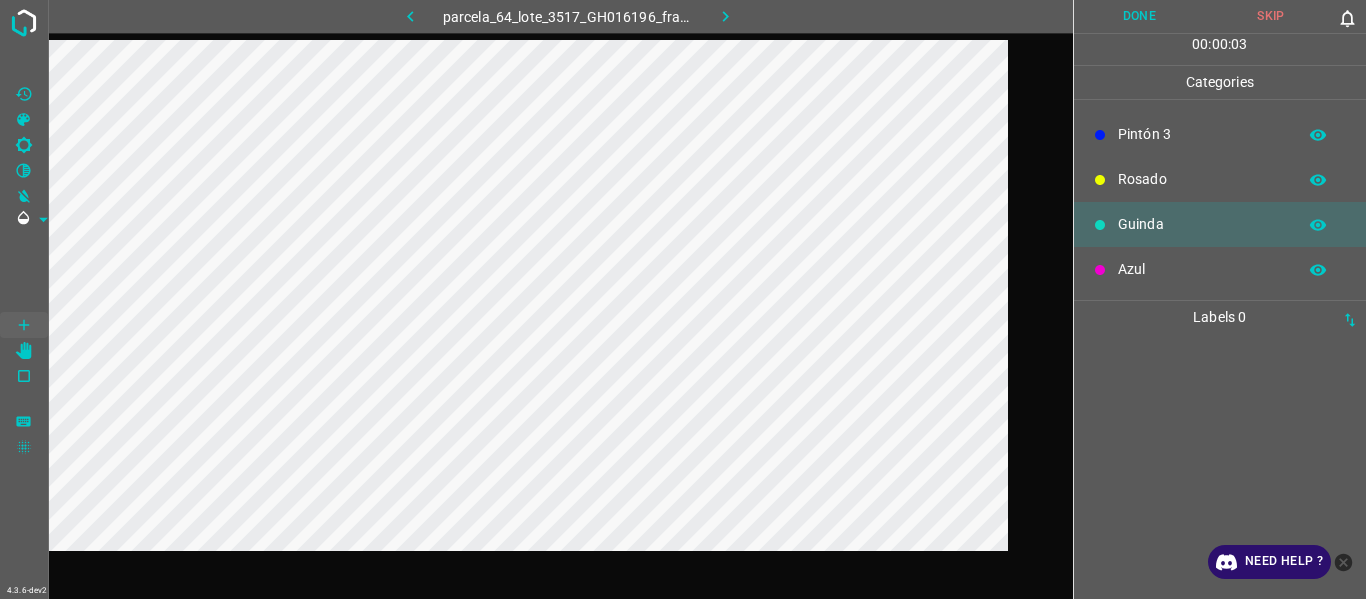 click 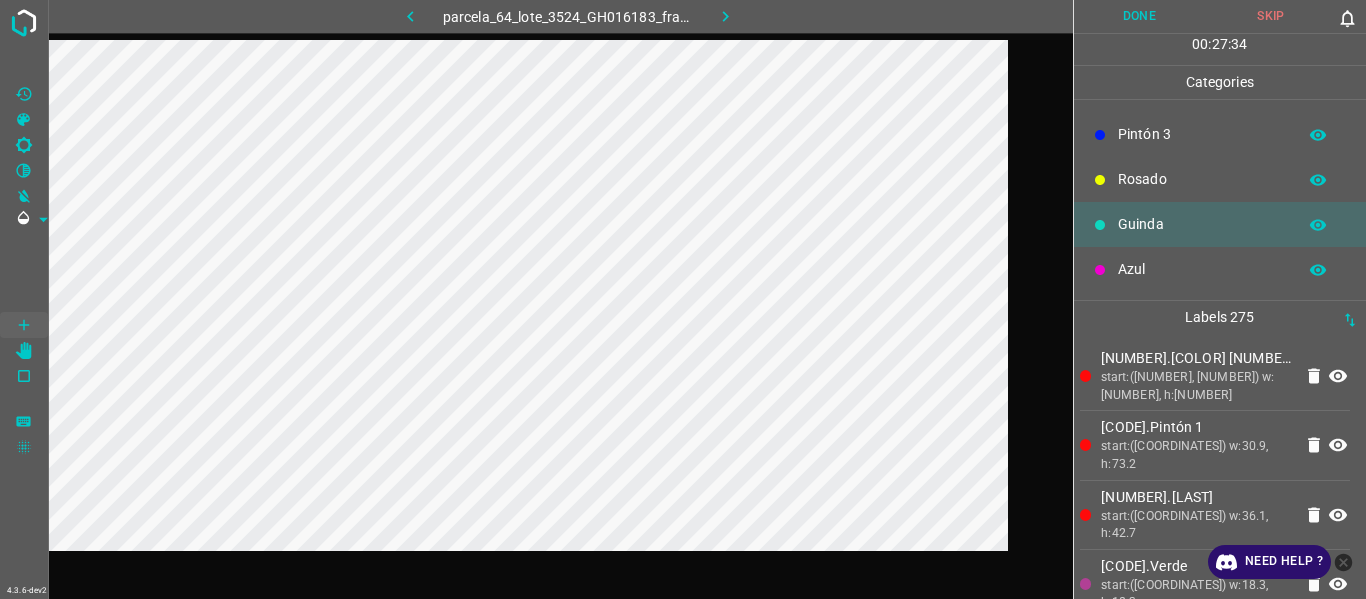 click on "Azul" at bounding box center (1202, 269) 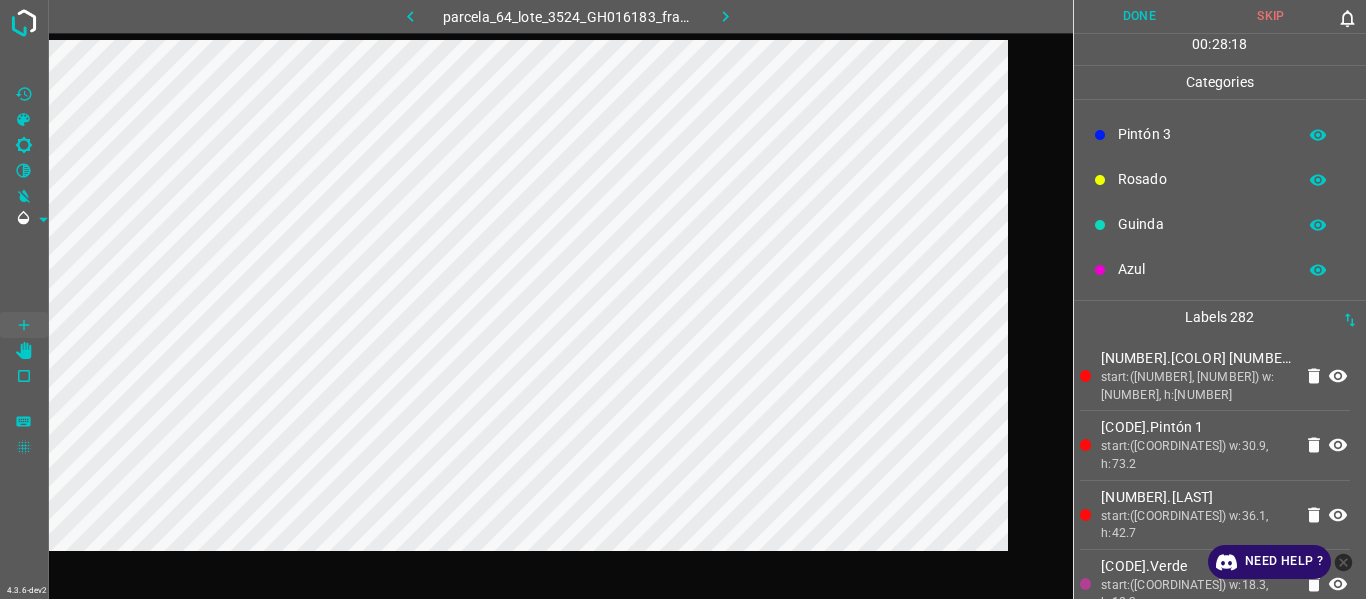 drag, startPoint x: 1165, startPoint y: 264, endPoint x: 1153, endPoint y: 270, distance: 13.416408 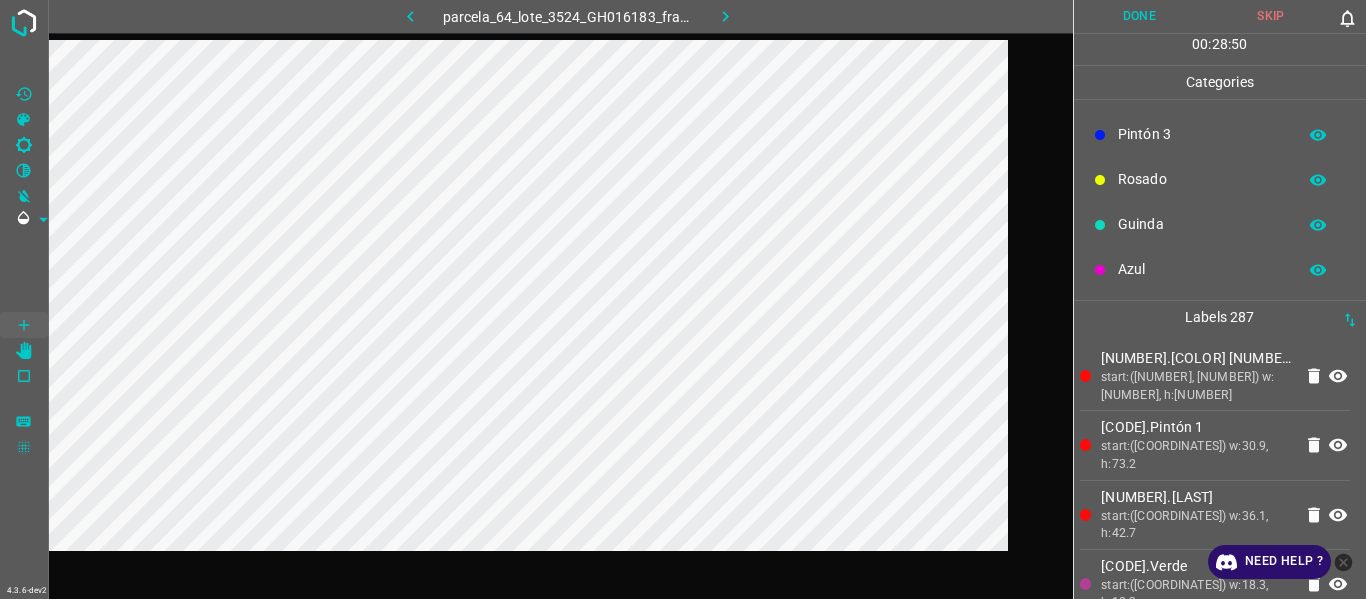 click on "Rosado" at bounding box center (1202, 179) 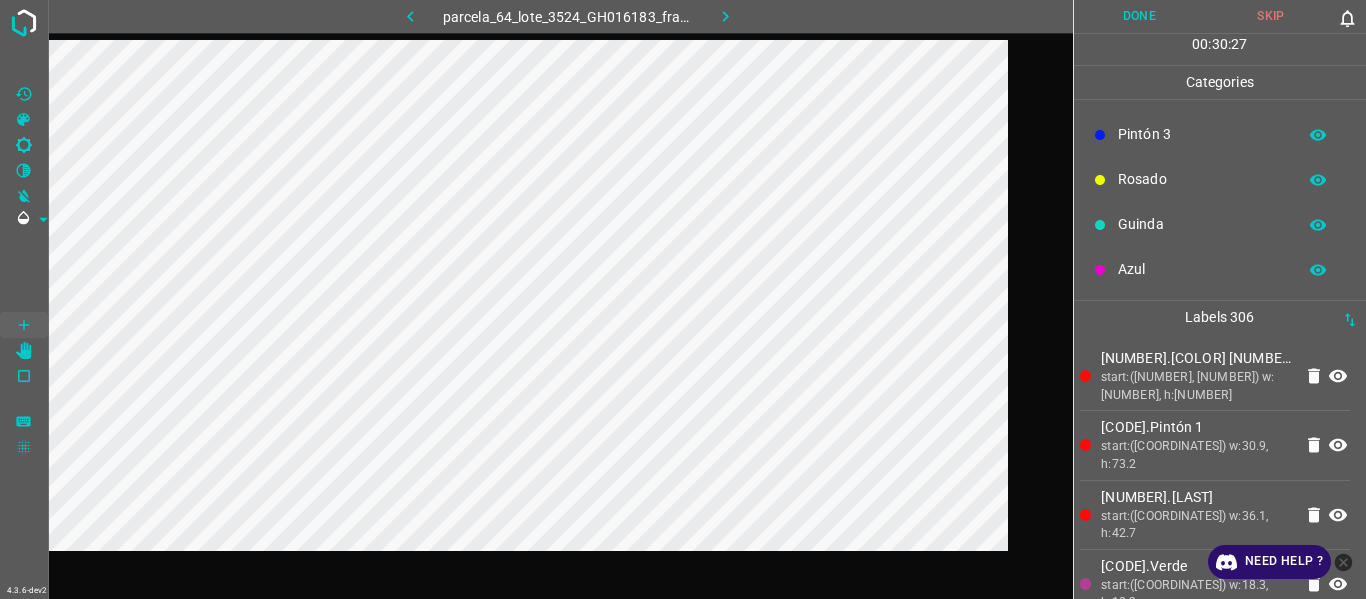 click on "Flor Verde Pintón 1 Pintón 2 Pintón 3 Rosado Guinda Azul" at bounding box center [1220, 112] 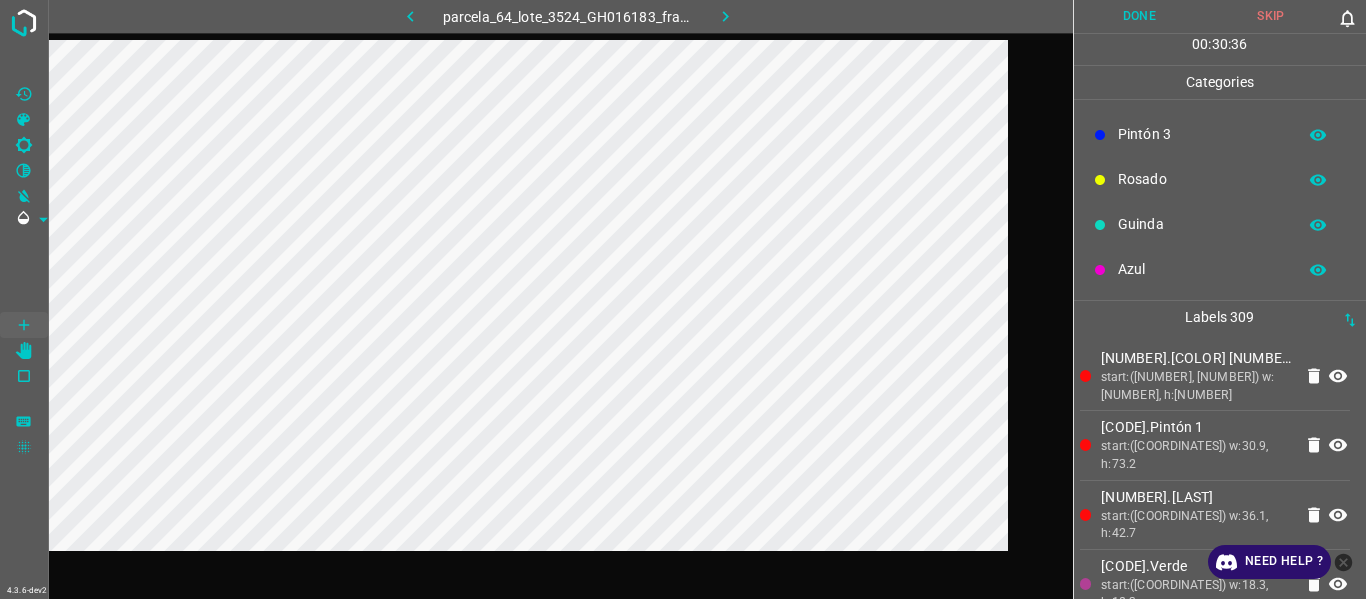 drag, startPoint x: 1147, startPoint y: 178, endPoint x: 1017, endPoint y: 204, distance: 132.57451 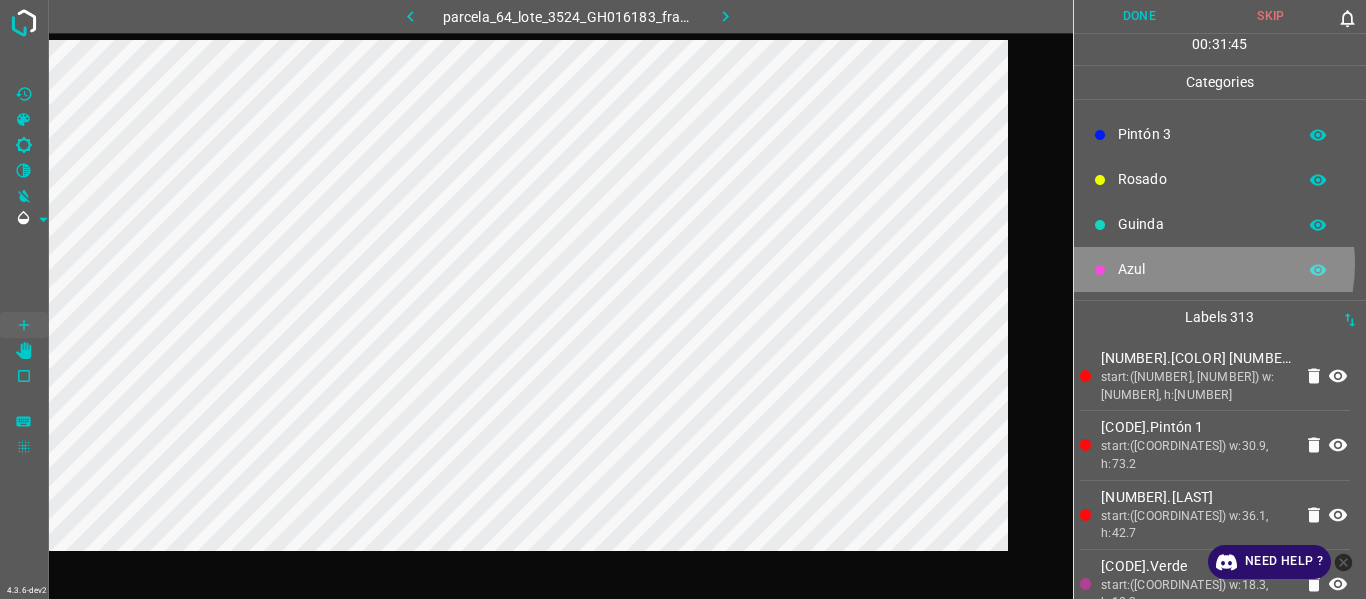 click on "Azul" at bounding box center [1202, 269] 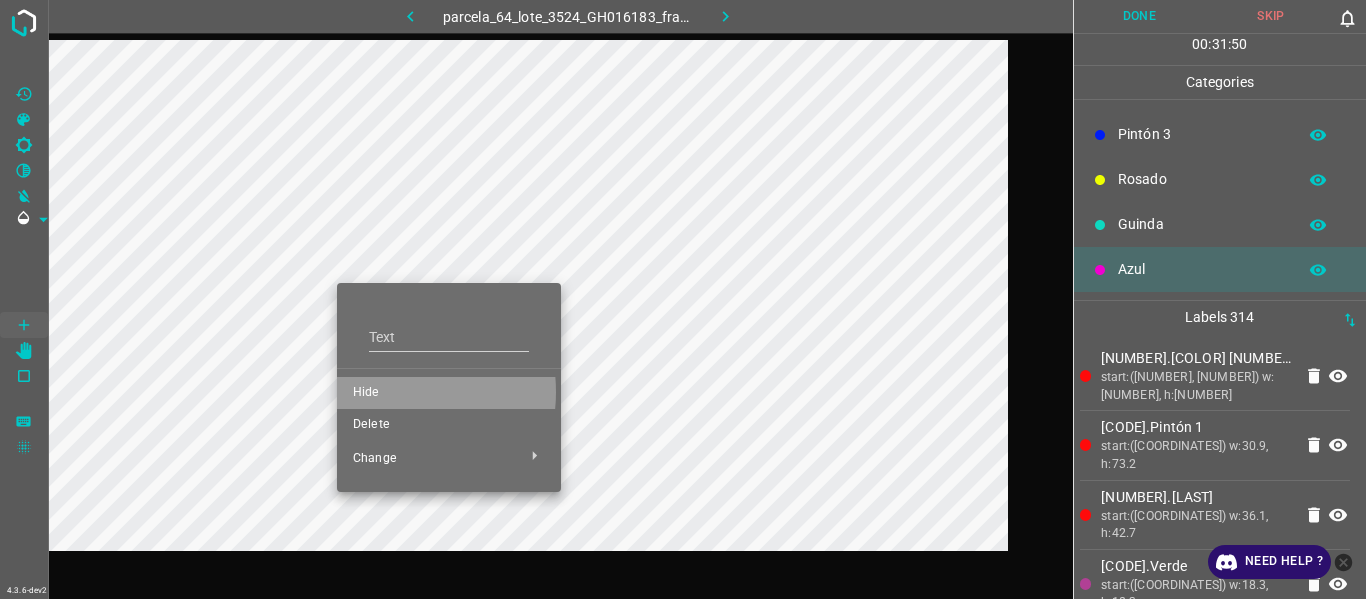 click on "Hide" at bounding box center [449, 393] 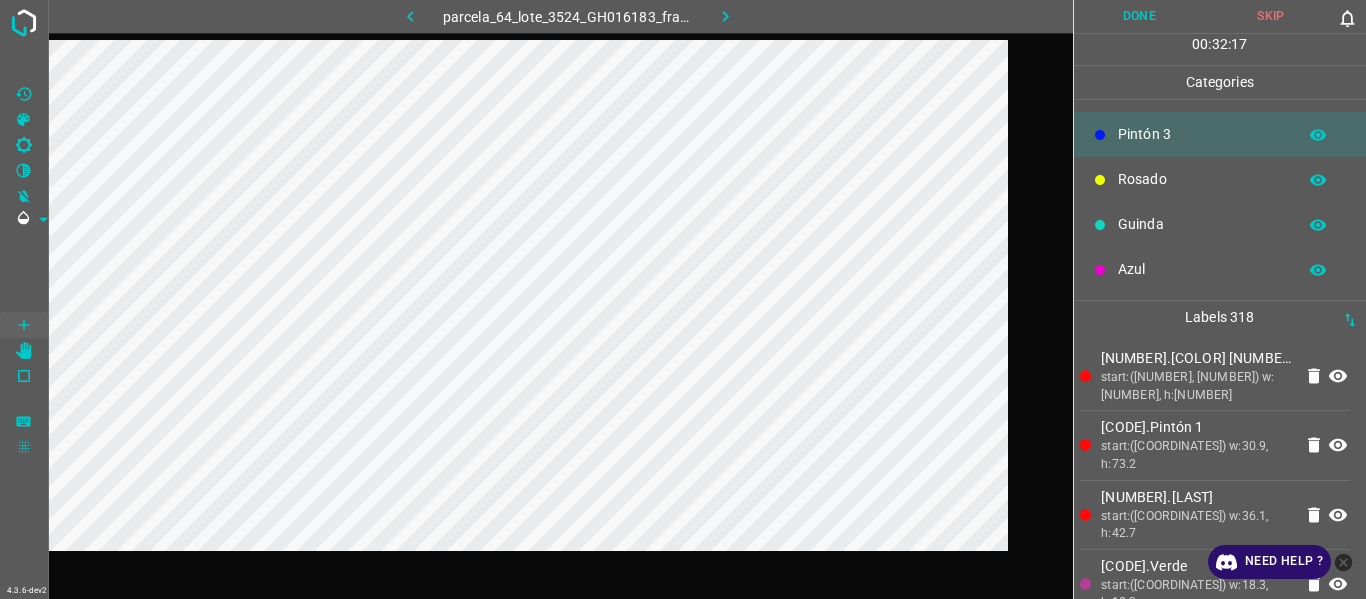 click on "Rosado" at bounding box center [1202, 179] 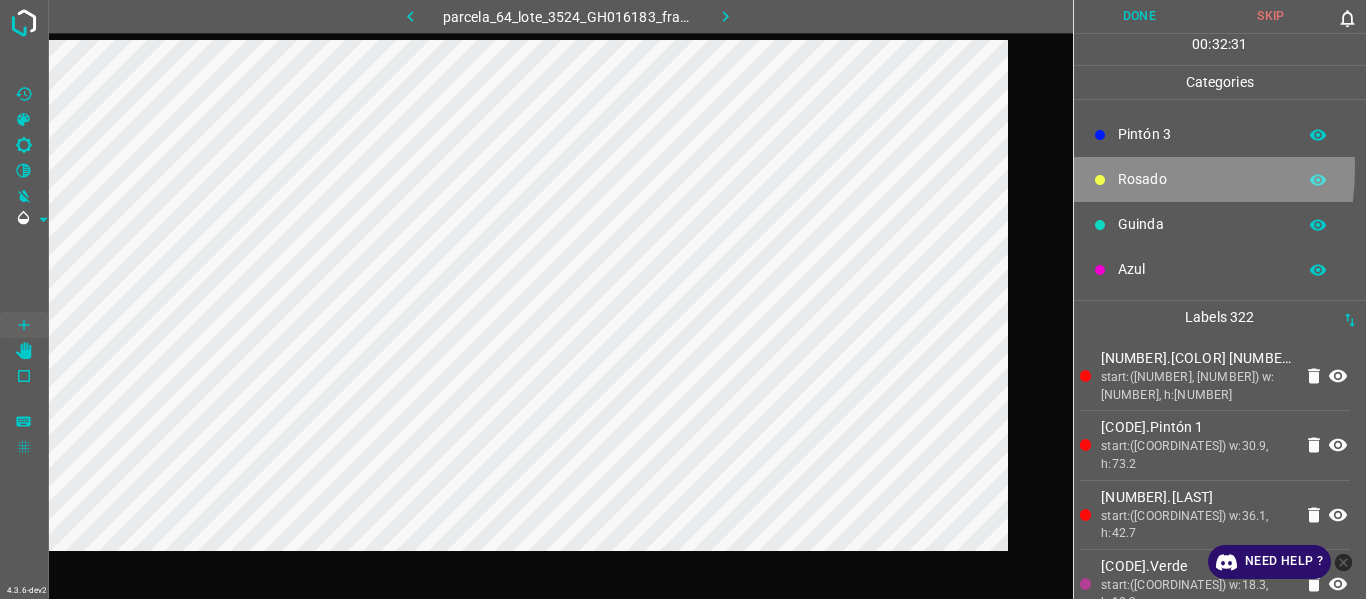 drag, startPoint x: 1099, startPoint y: 168, endPoint x: 1083, endPoint y: 176, distance: 17.888544 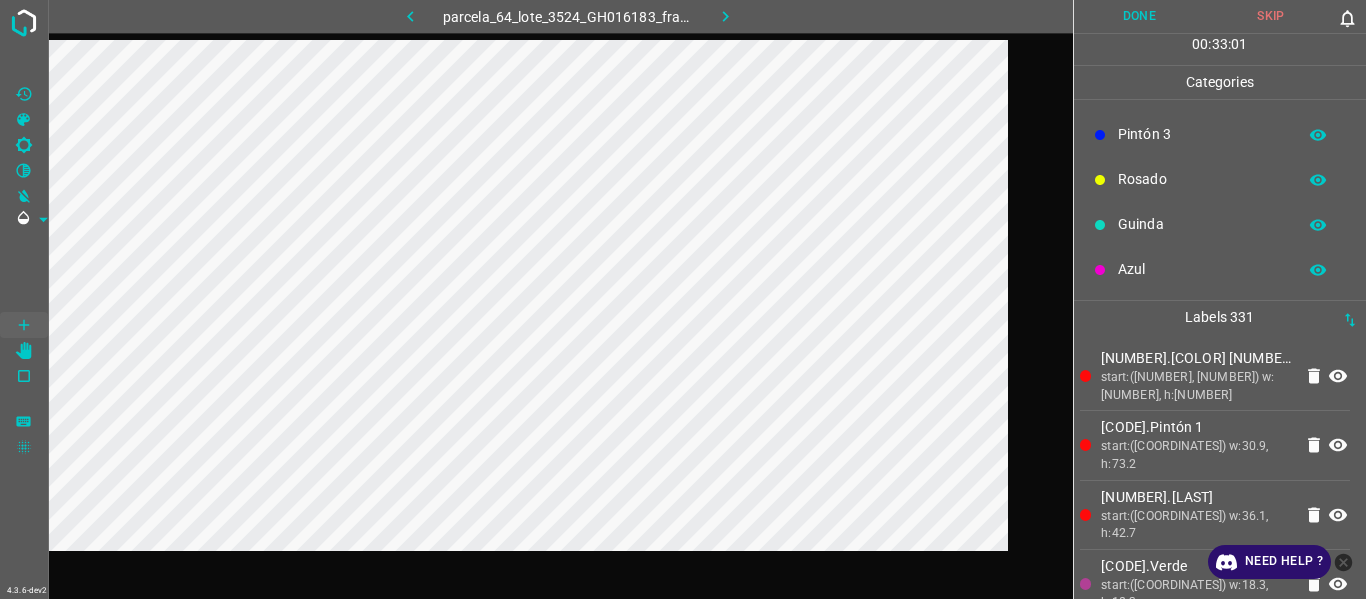 click on "Azul" at bounding box center [1202, 269] 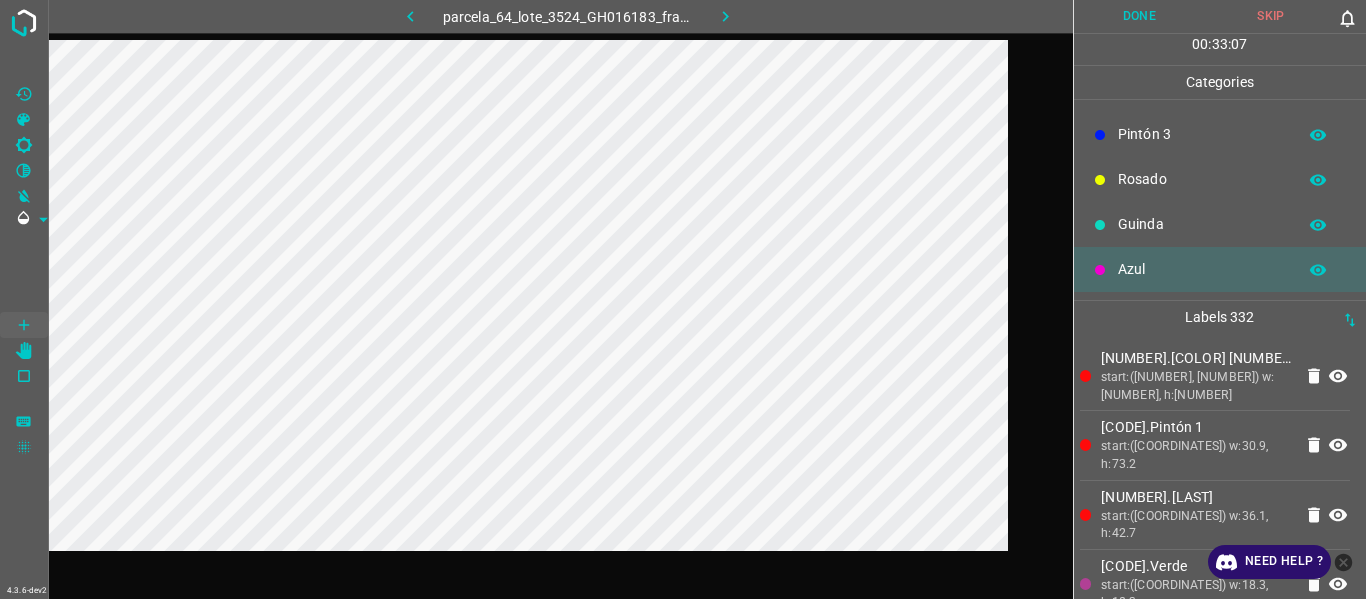 drag, startPoint x: 1164, startPoint y: 179, endPoint x: 1130, endPoint y: 179, distance: 34 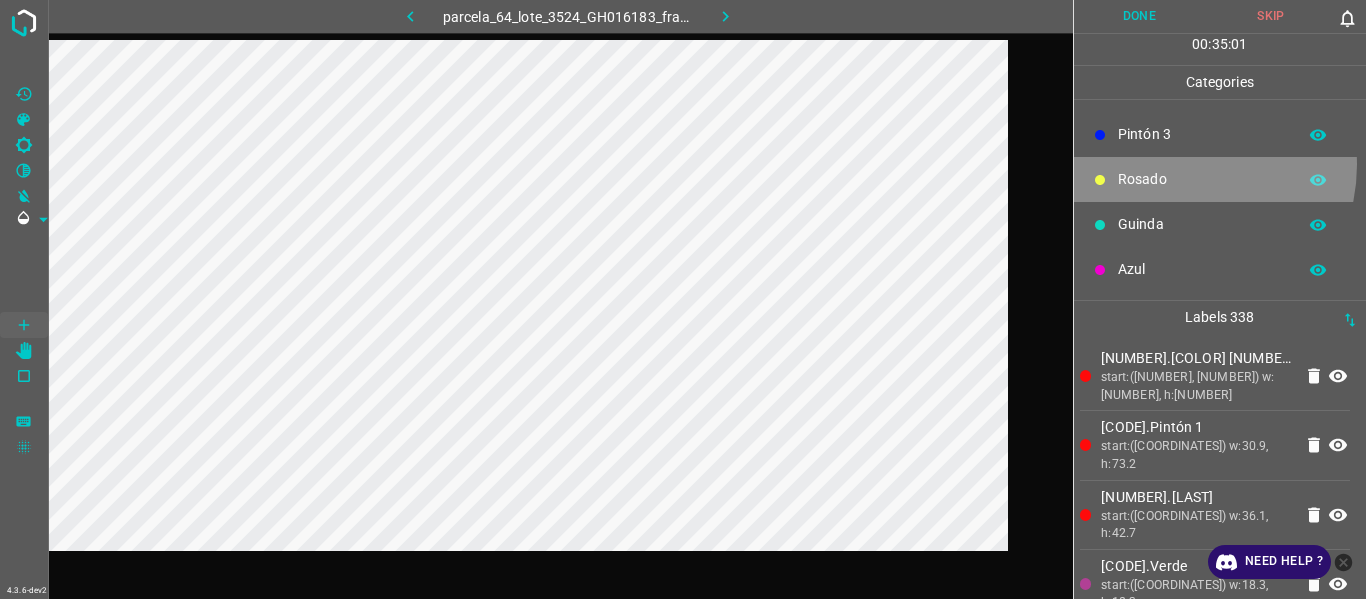 click on "Rosado" at bounding box center (1220, 179) 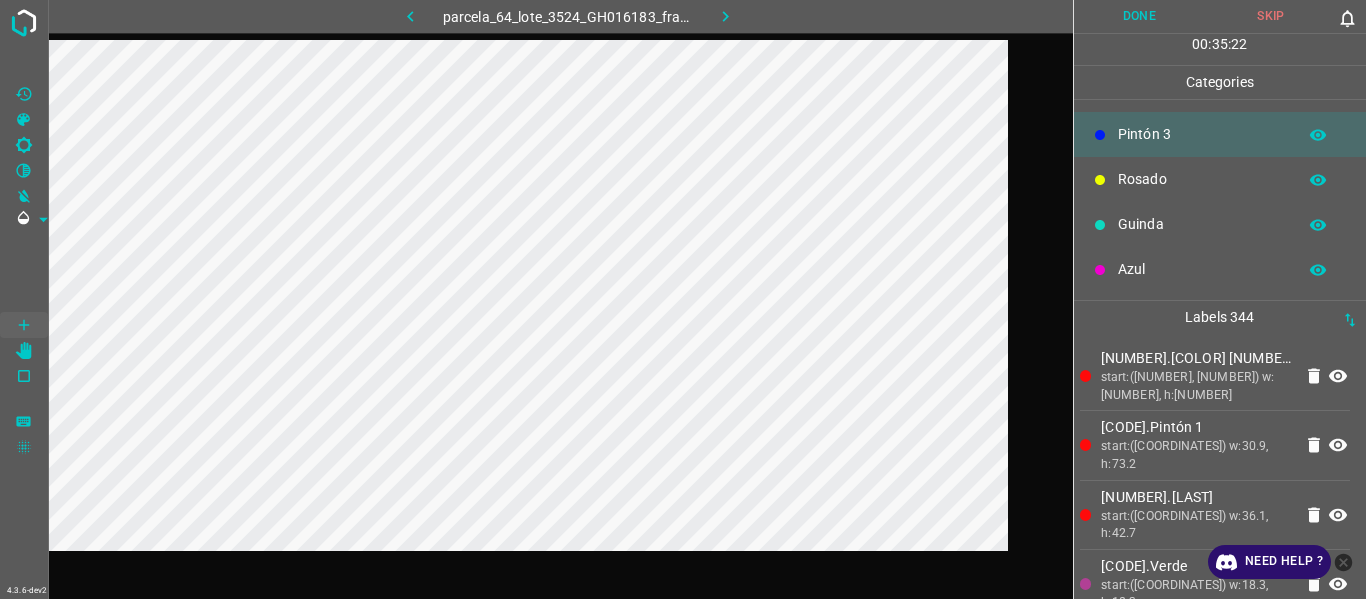 drag, startPoint x: 1164, startPoint y: 271, endPoint x: 1142, endPoint y: 273, distance: 22.090721 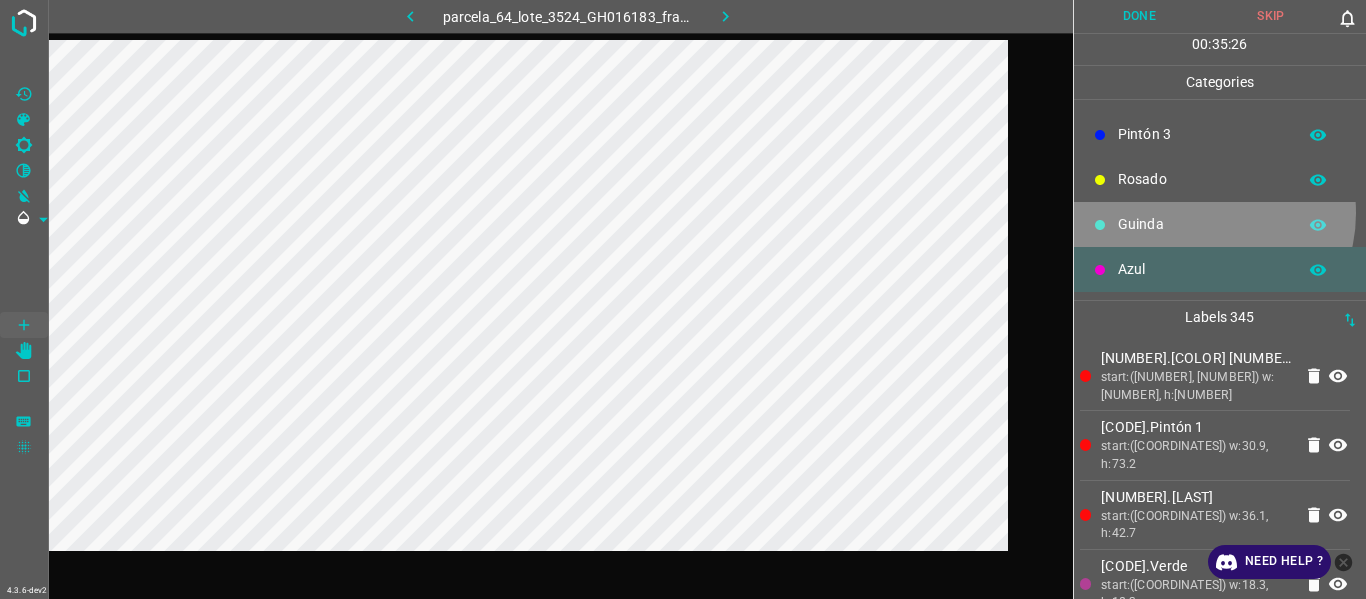 drag, startPoint x: 1200, startPoint y: 213, endPoint x: 1184, endPoint y: 221, distance: 17.888544 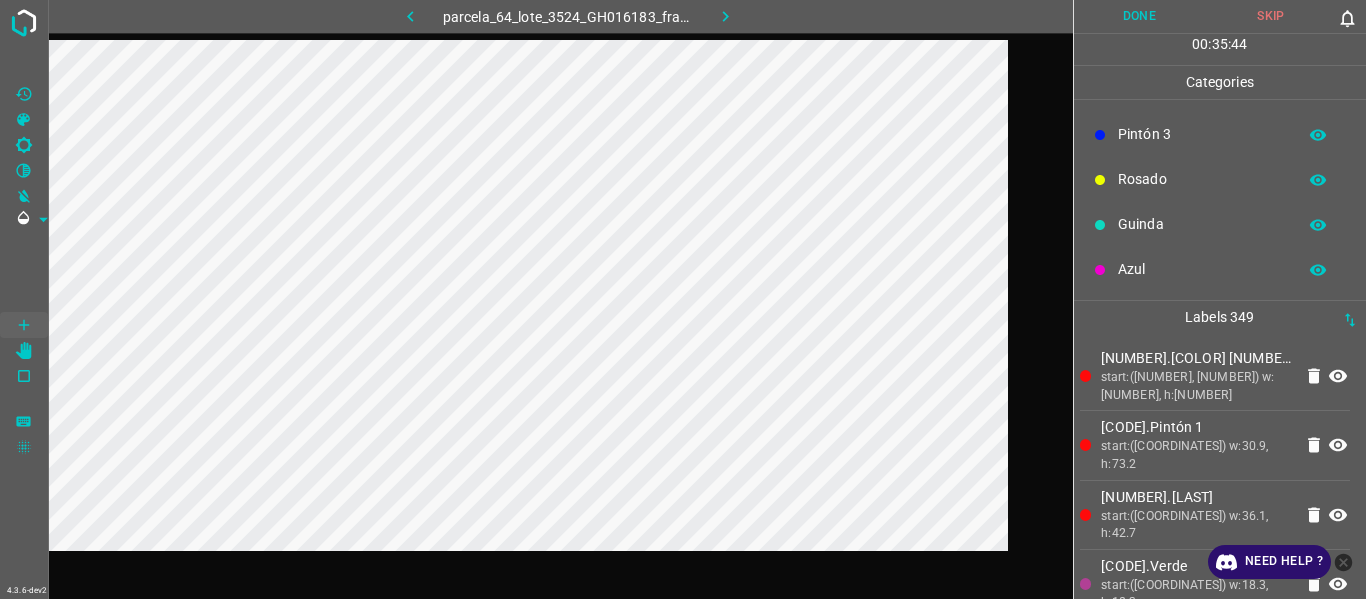 drag, startPoint x: 1160, startPoint y: 177, endPoint x: 1138, endPoint y: 183, distance: 22.803509 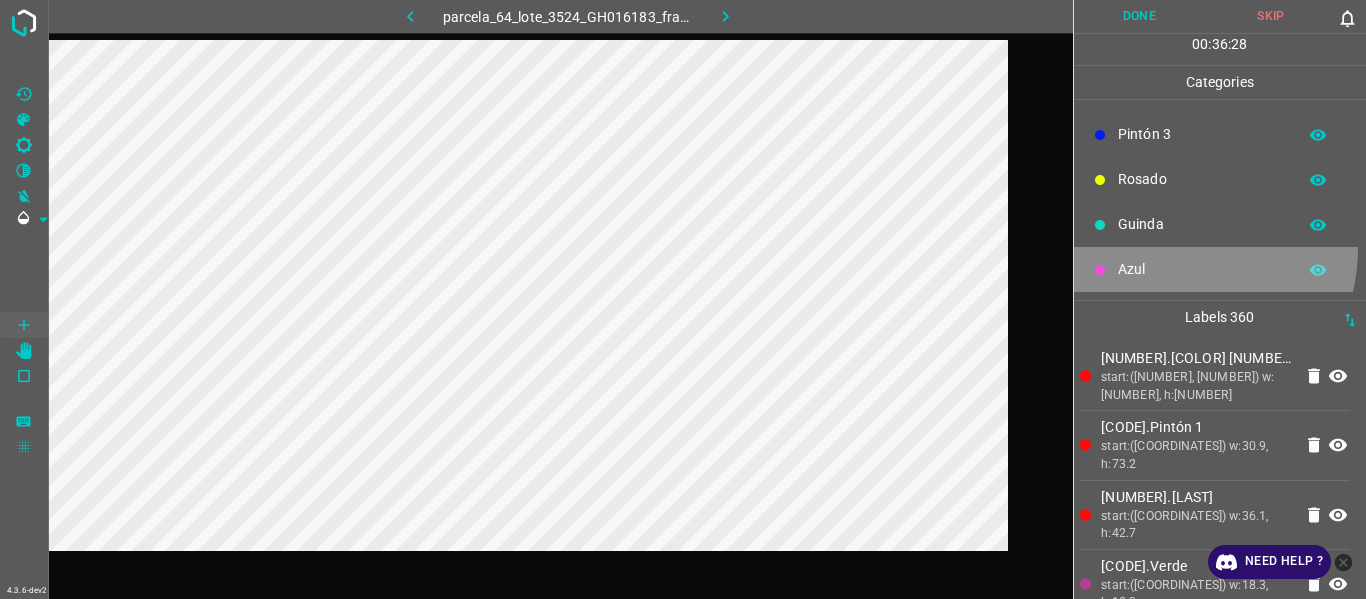 drag, startPoint x: 1178, startPoint y: 253, endPoint x: 1164, endPoint y: 265, distance: 18.439089 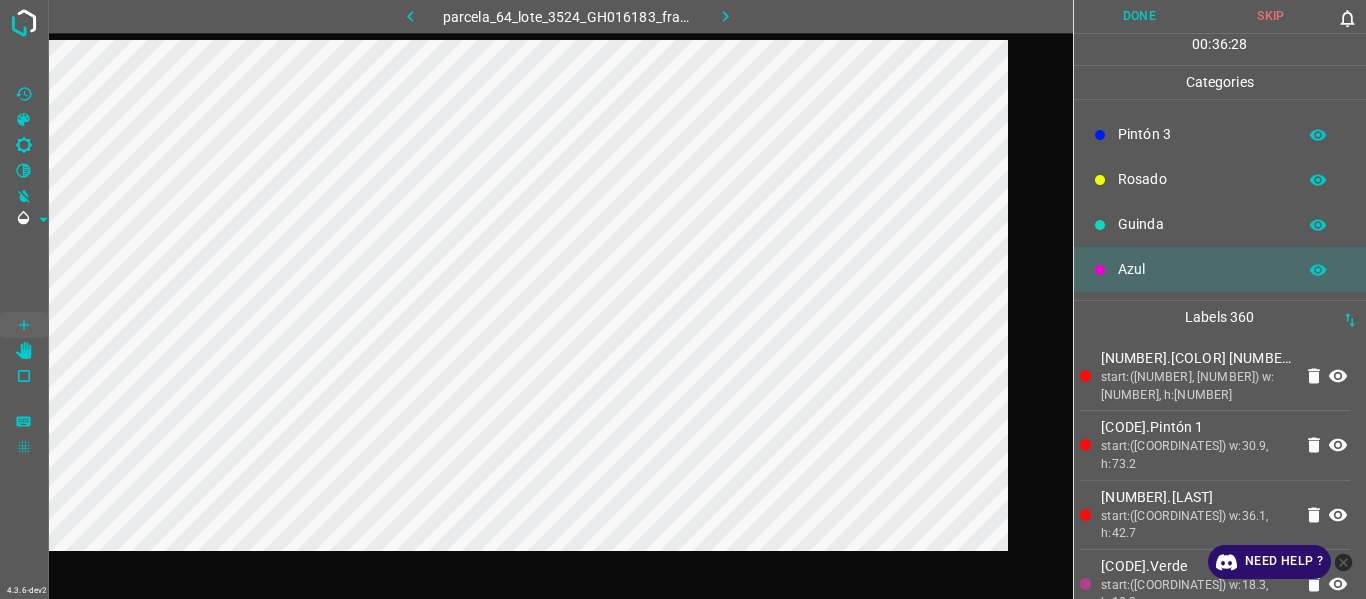 drag, startPoint x: 1134, startPoint y: 257, endPoint x: 1036, endPoint y: 261, distance: 98.0816 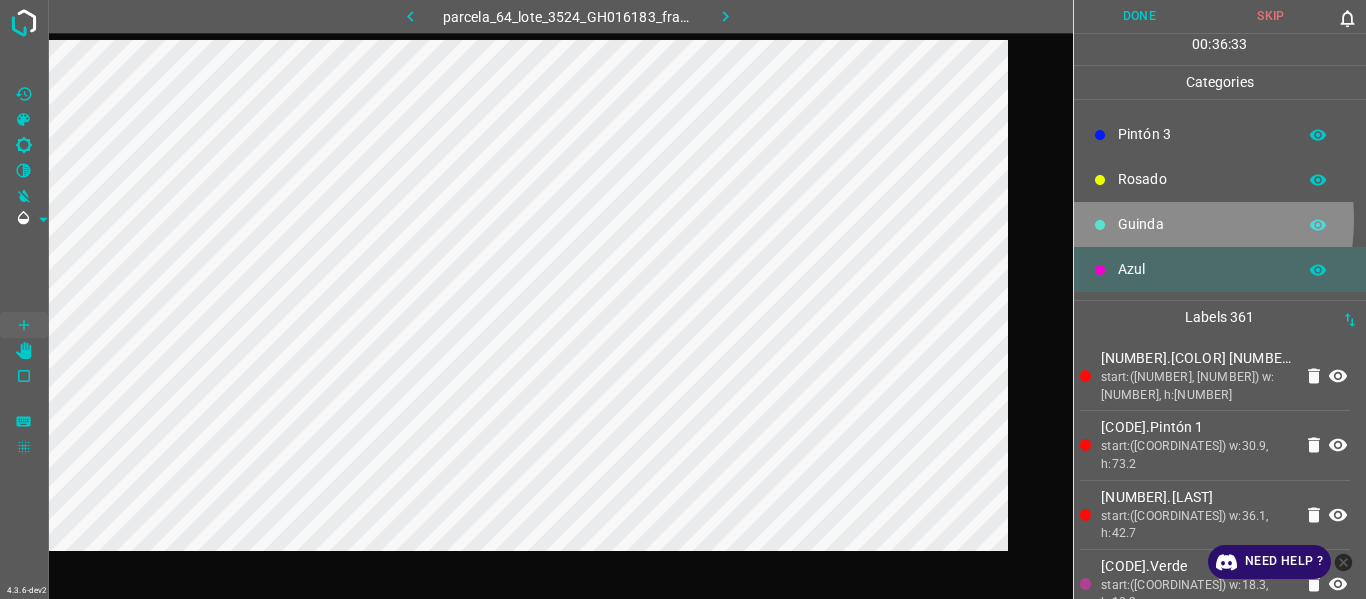 drag, startPoint x: 1132, startPoint y: 219, endPoint x: 1088, endPoint y: 221, distance: 44.04543 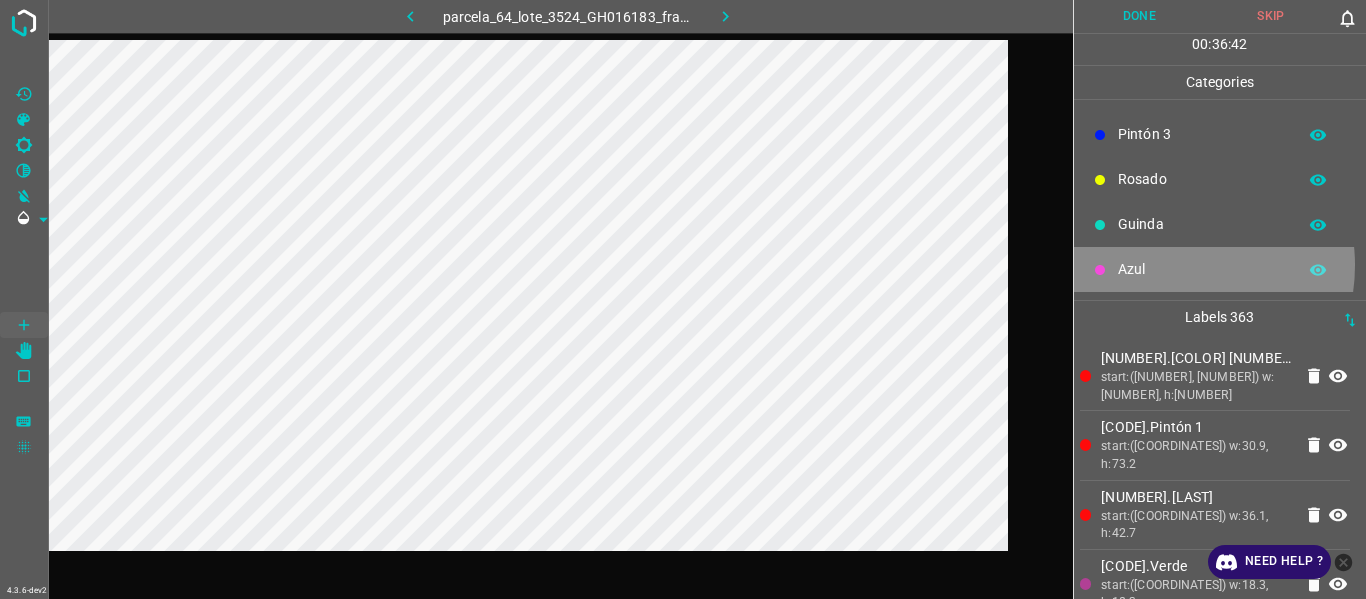 drag, startPoint x: 1170, startPoint y: 265, endPoint x: 1128, endPoint y: 267, distance: 42.047592 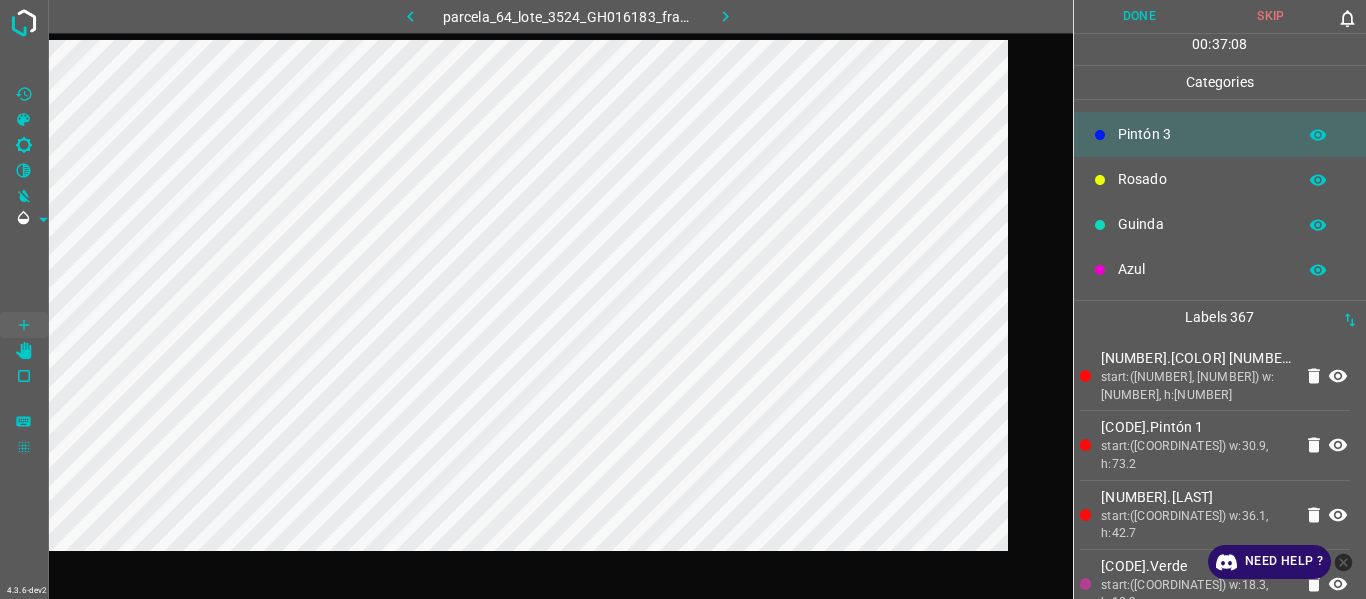 click on "Azul" at bounding box center [1220, 269] 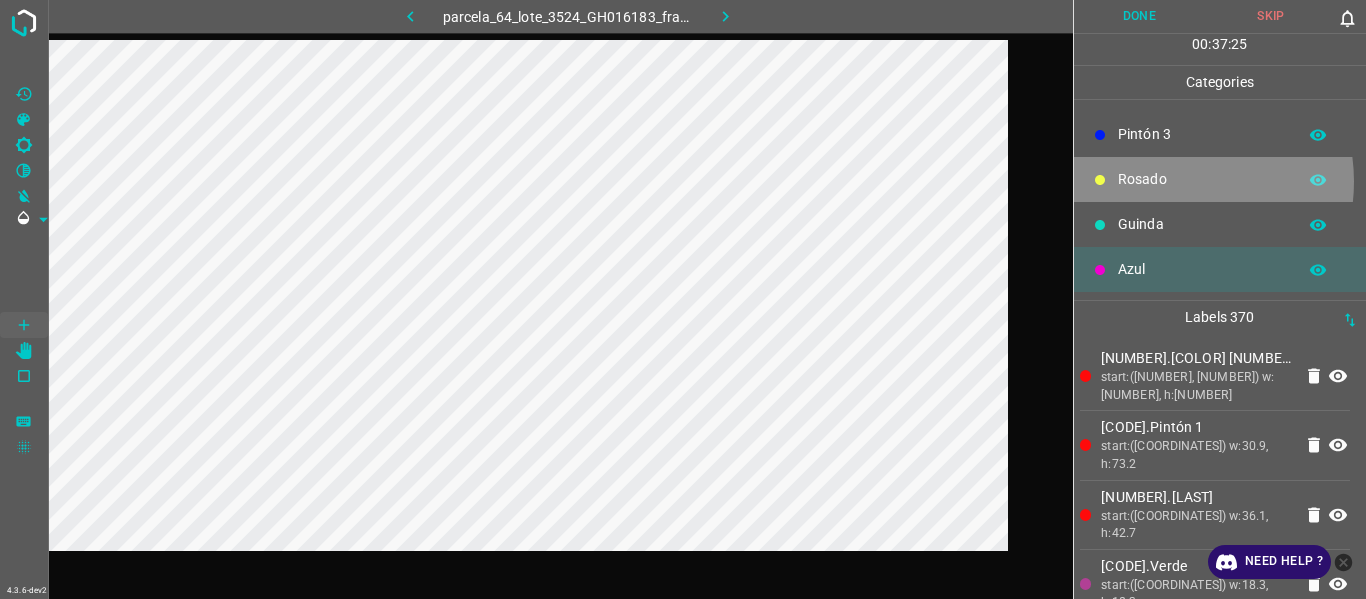 click on "Rosado" at bounding box center (1202, 179) 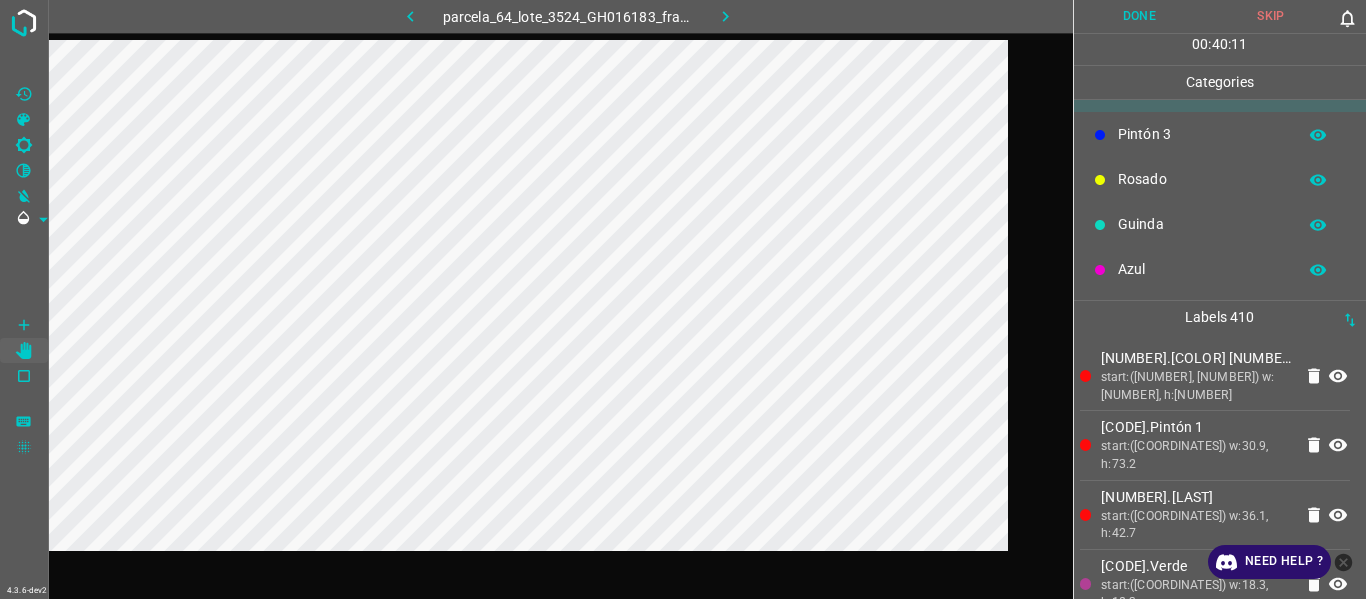 click on "Rosado" at bounding box center [1202, 179] 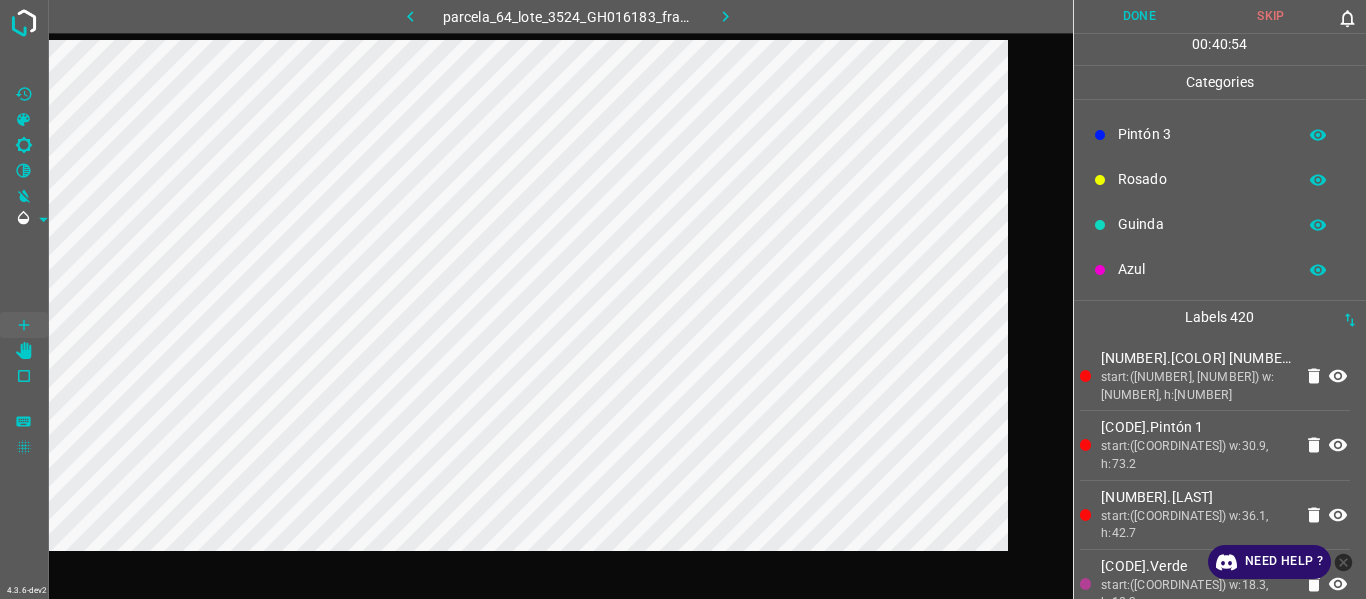 drag, startPoint x: 1189, startPoint y: 259, endPoint x: 1143, endPoint y: 263, distance: 46.173584 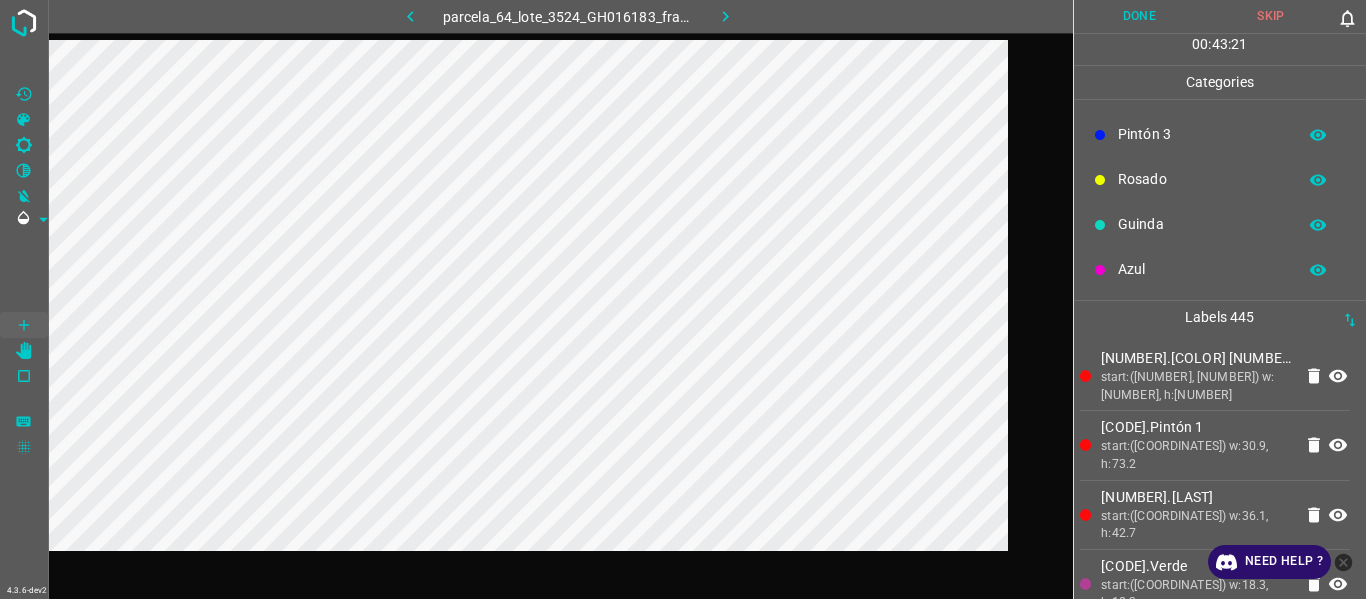click on "Azul" at bounding box center (1202, 269) 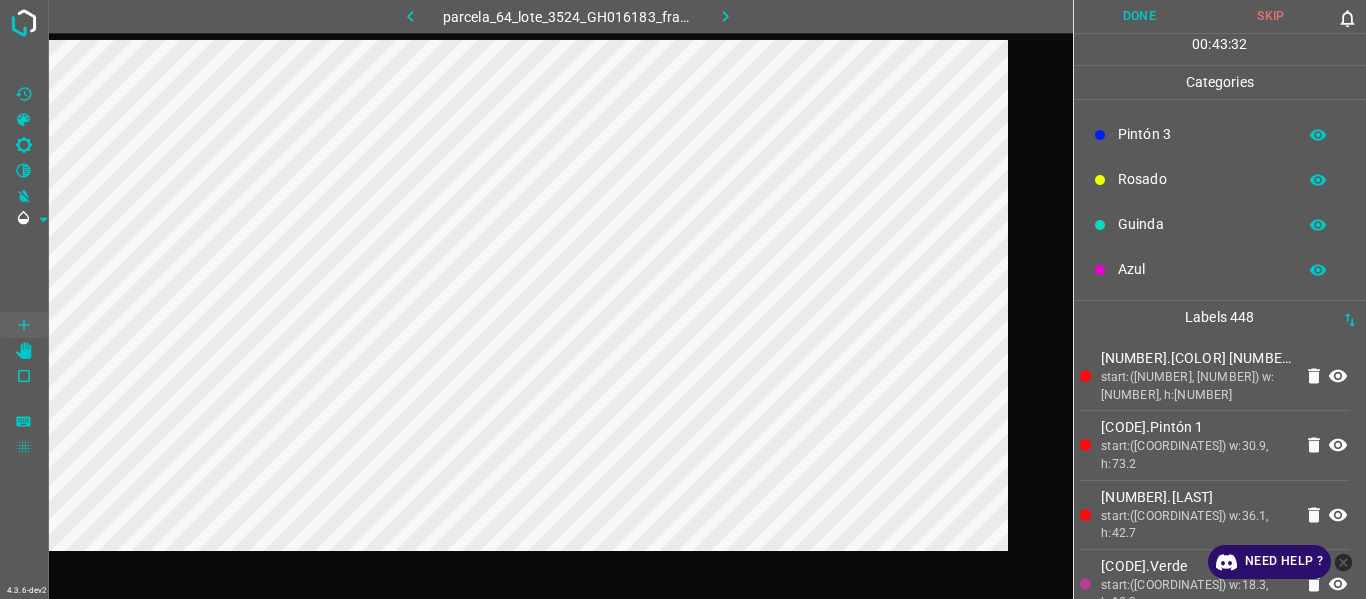 click on "Guinda" at bounding box center (1220, 224) 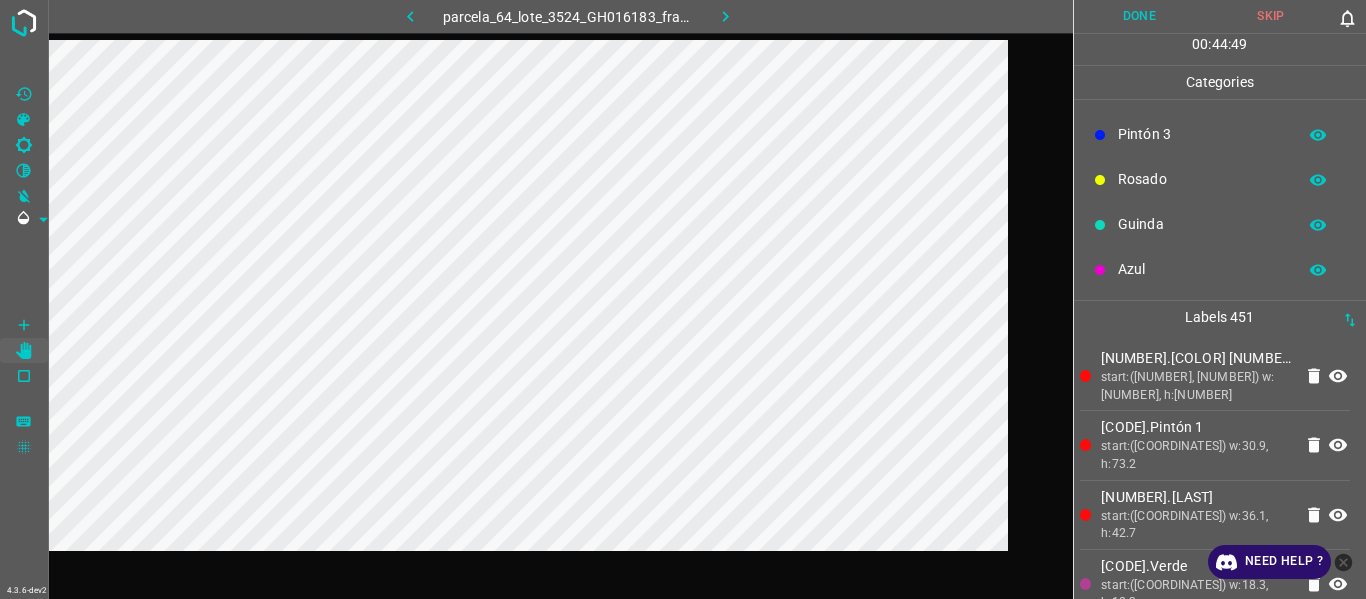 click on "[CODE].Pintón 1
start:([COORDINATES])
w:51.4, h:54.9" at bounding box center (1215, 376) 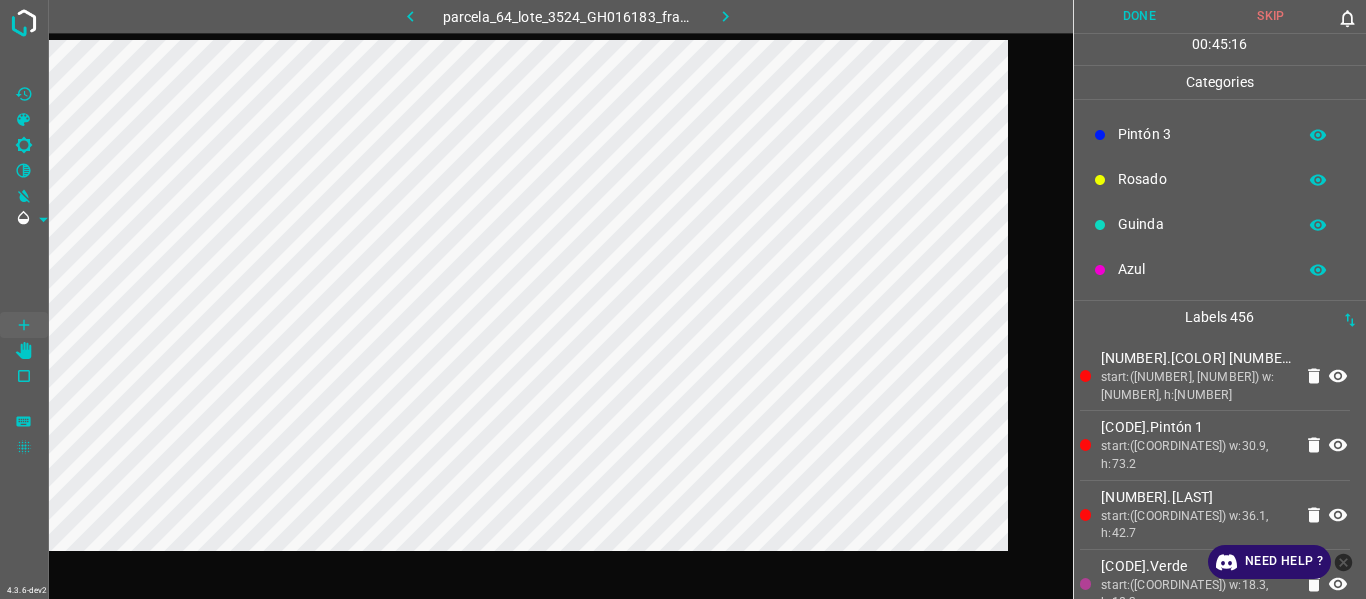 drag, startPoint x: 1197, startPoint y: 178, endPoint x: 1183, endPoint y: 184, distance: 15.231546 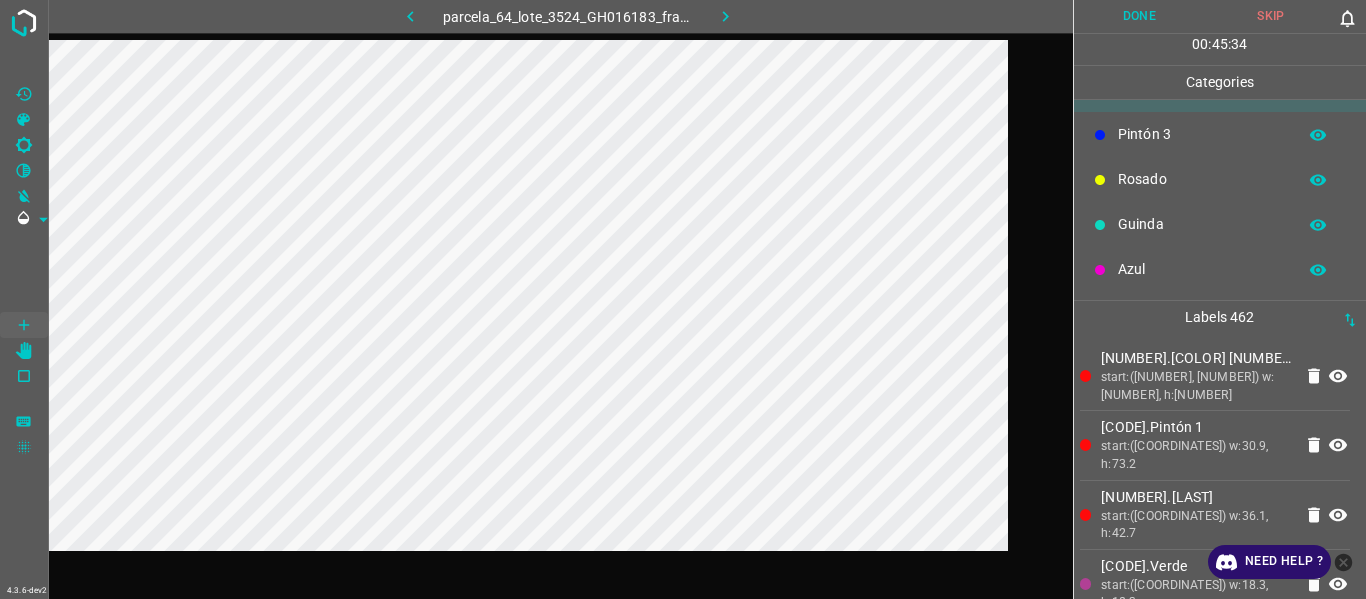 click on "Azul" at bounding box center (1202, 269) 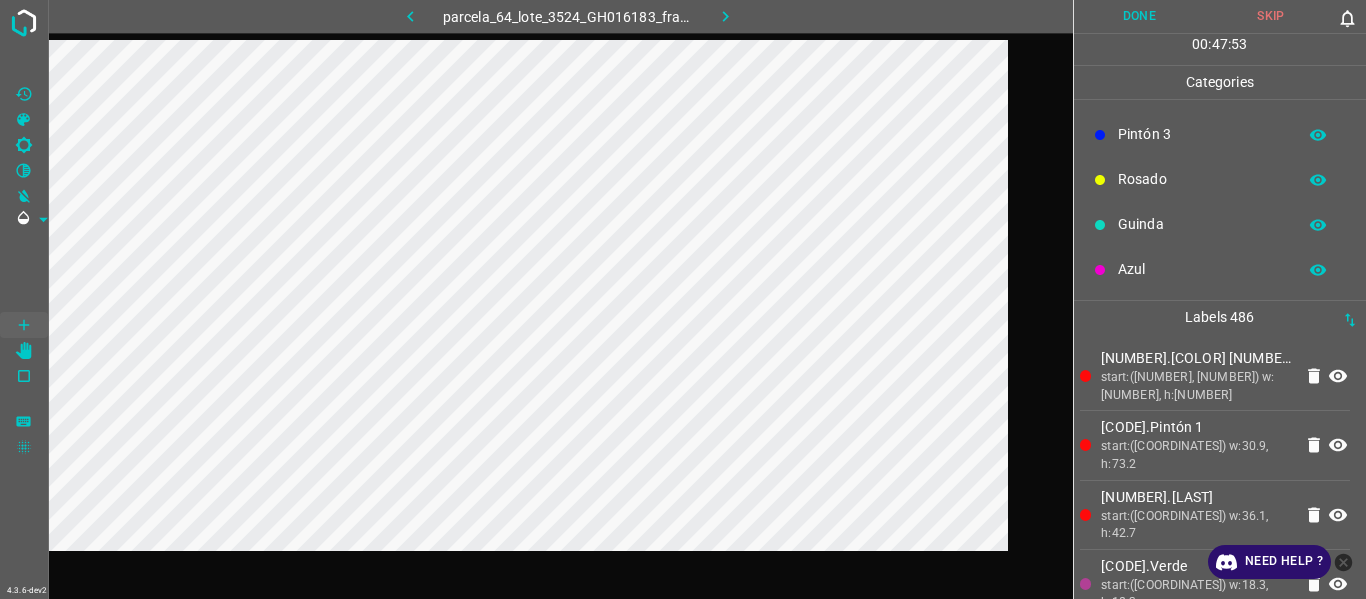 click on "Rosado" at bounding box center [1202, 179] 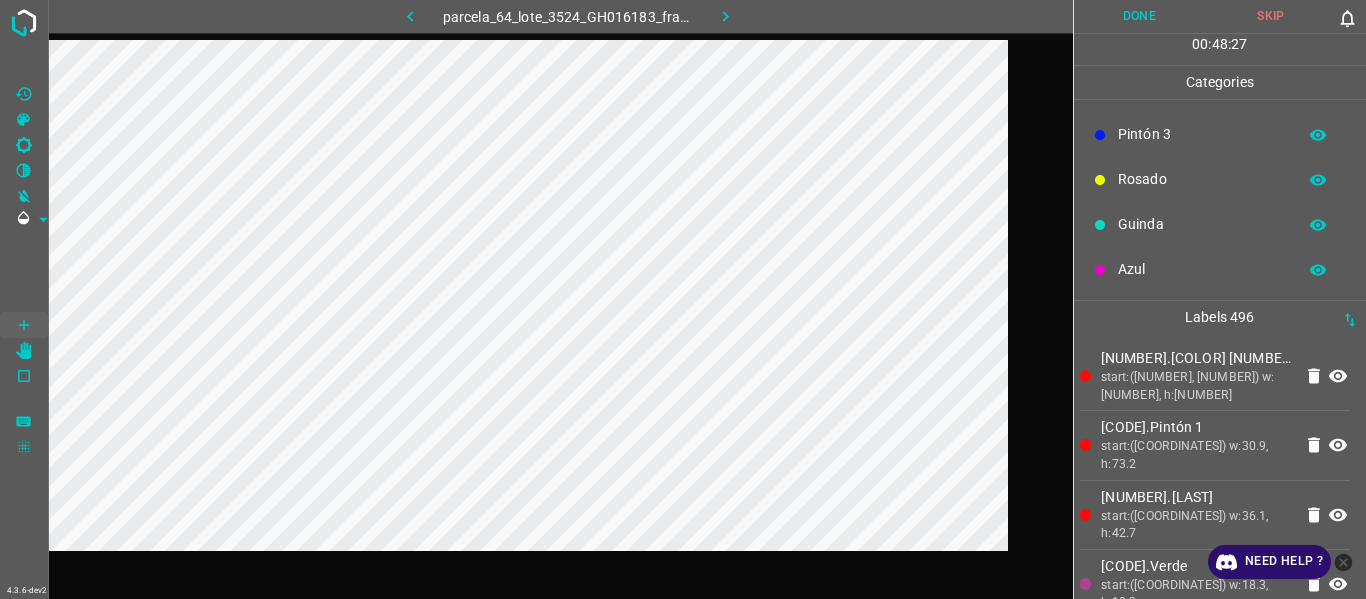 click on "Azul" at bounding box center [1202, 269] 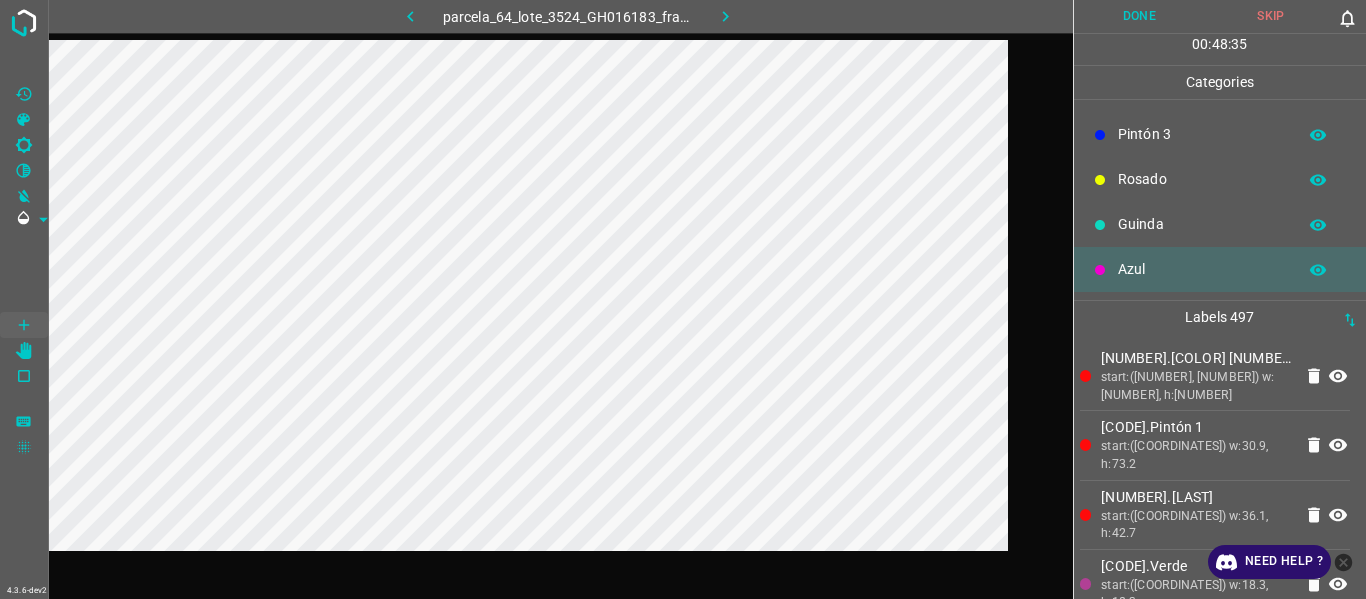 drag, startPoint x: 1123, startPoint y: 168, endPoint x: 1115, endPoint y: 176, distance: 11.313708 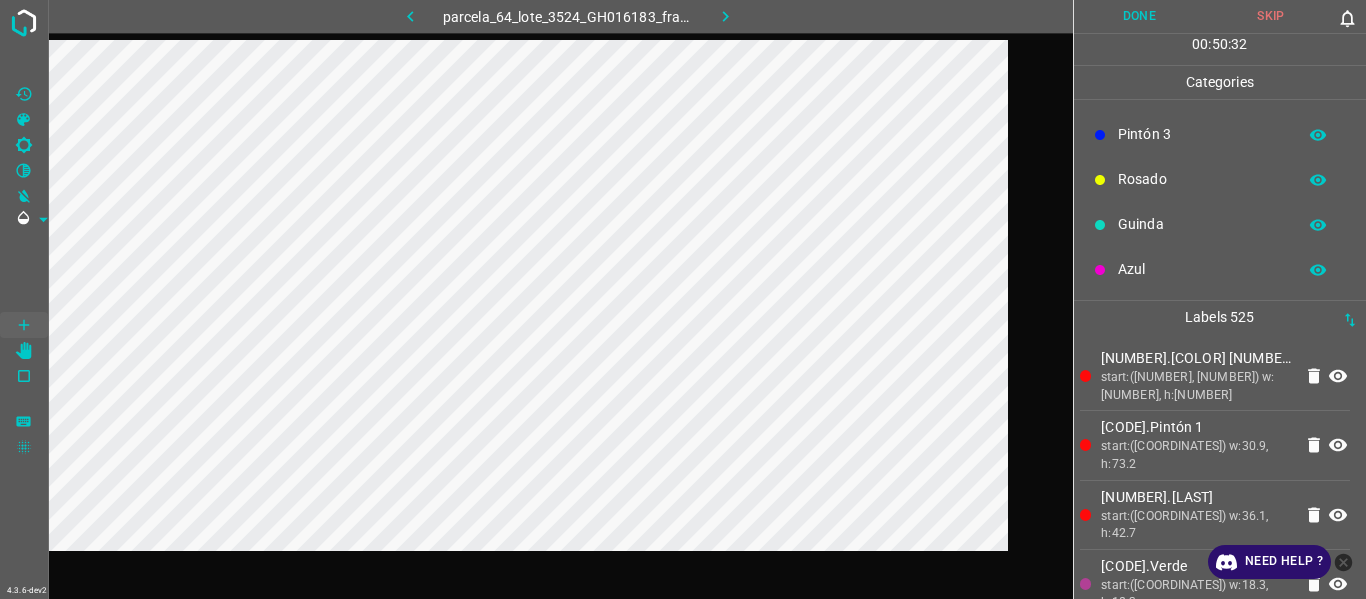 click on "Rosado" at bounding box center (1220, 179) 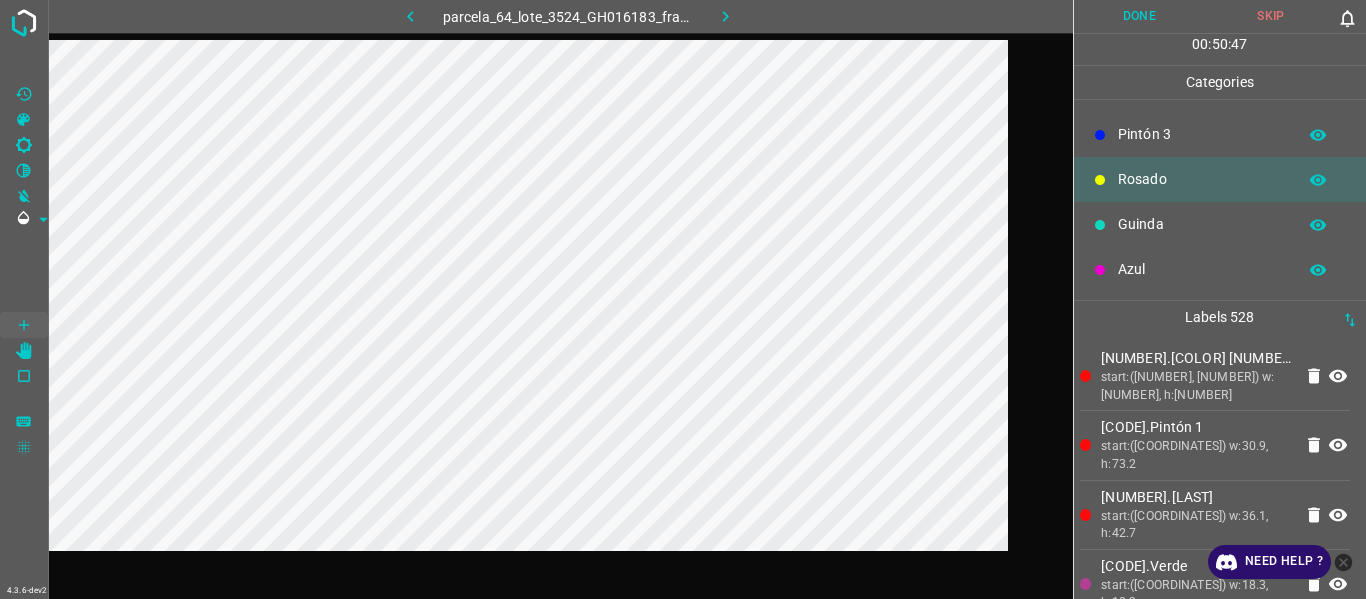 drag, startPoint x: 1193, startPoint y: 226, endPoint x: 1185, endPoint y: 236, distance: 12.806249 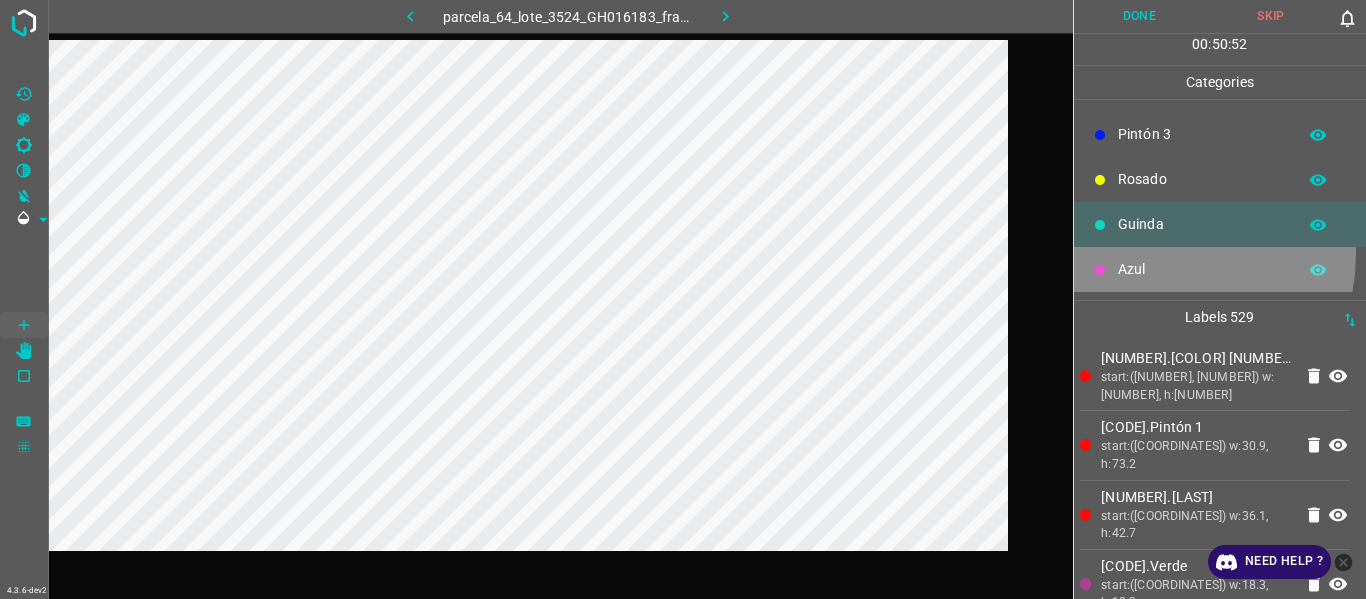 click on "Azul" at bounding box center [1220, 269] 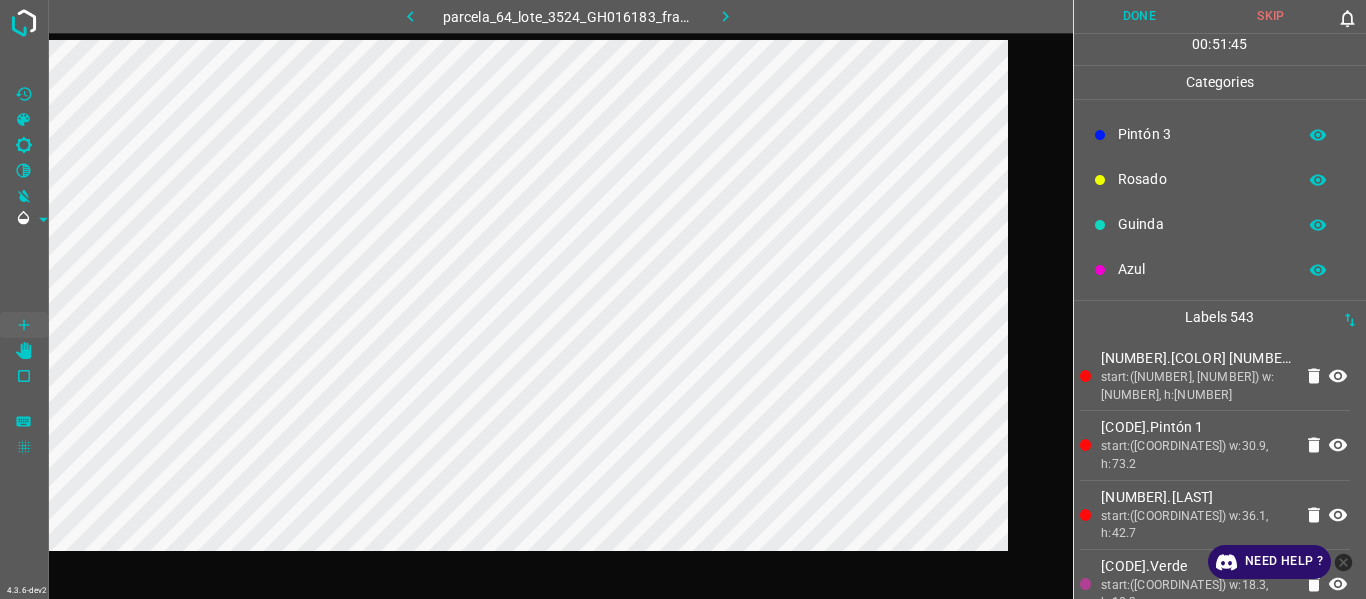 click on "Rosado" at bounding box center (1220, 179) 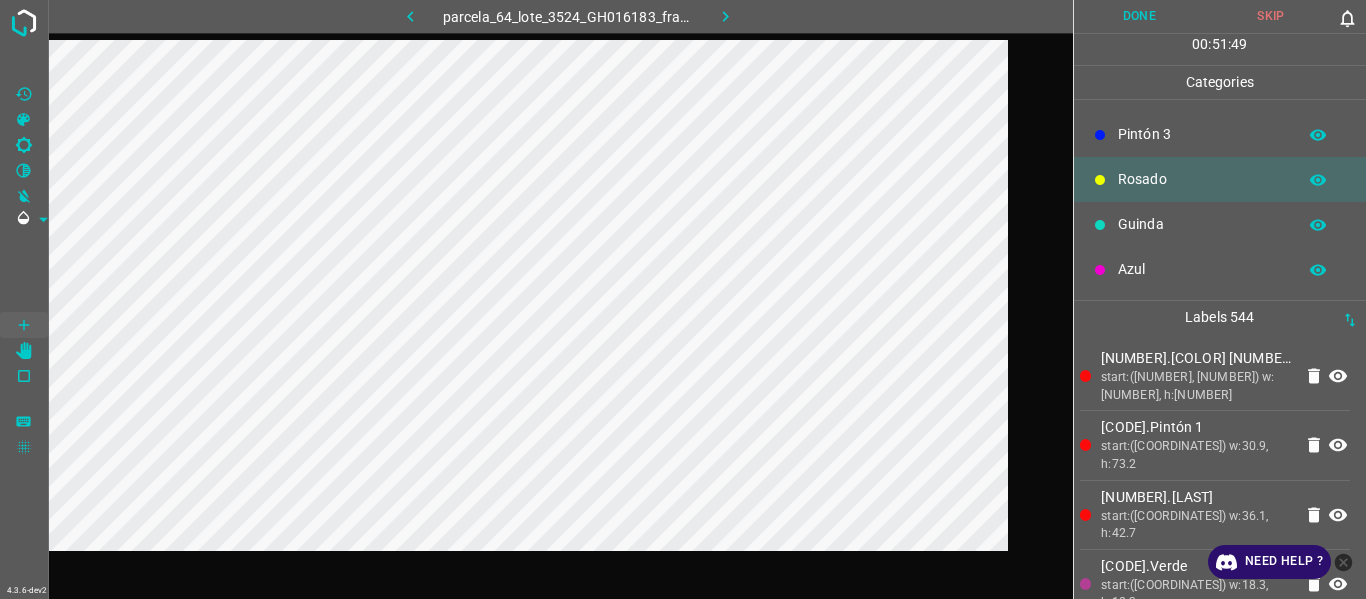 click on "start:([NUMBER], [NUMBER])
w:[NUMBER], h:[NUMBER]" at bounding box center (1196, 386) 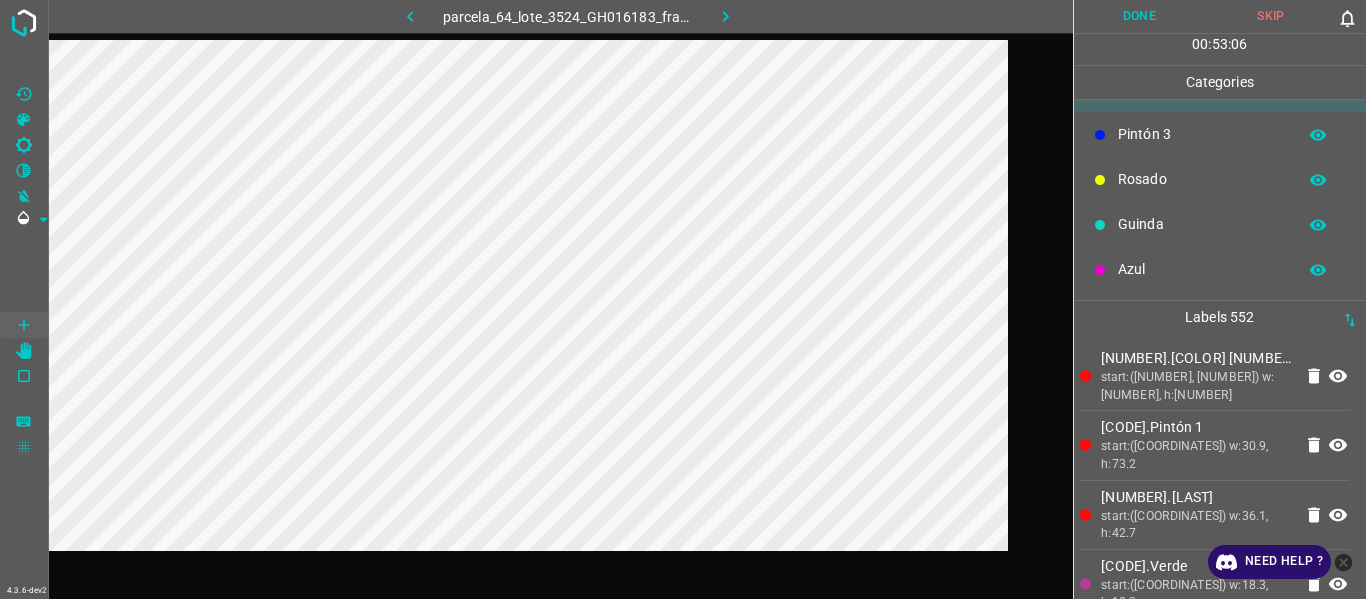 click on "start:([NUMBER], [NUMBER])
w:[NUMBER], h:[NUMBER]" at bounding box center (1196, 386) 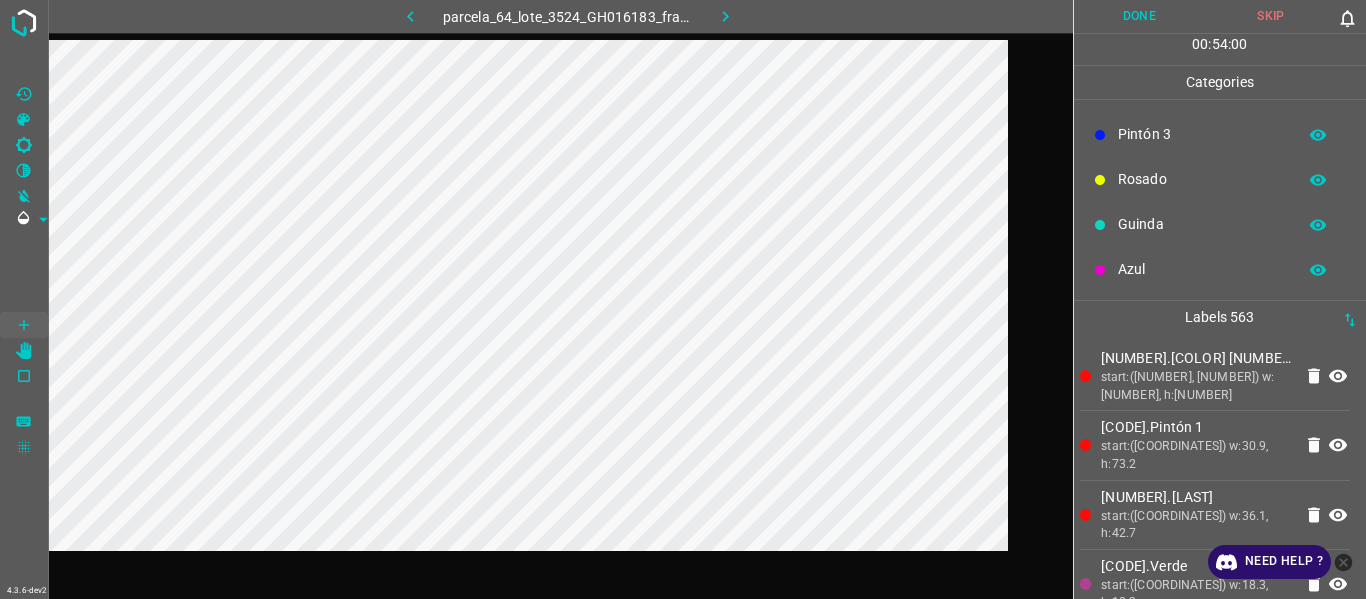 click on "Rosado" at bounding box center (1202, 179) 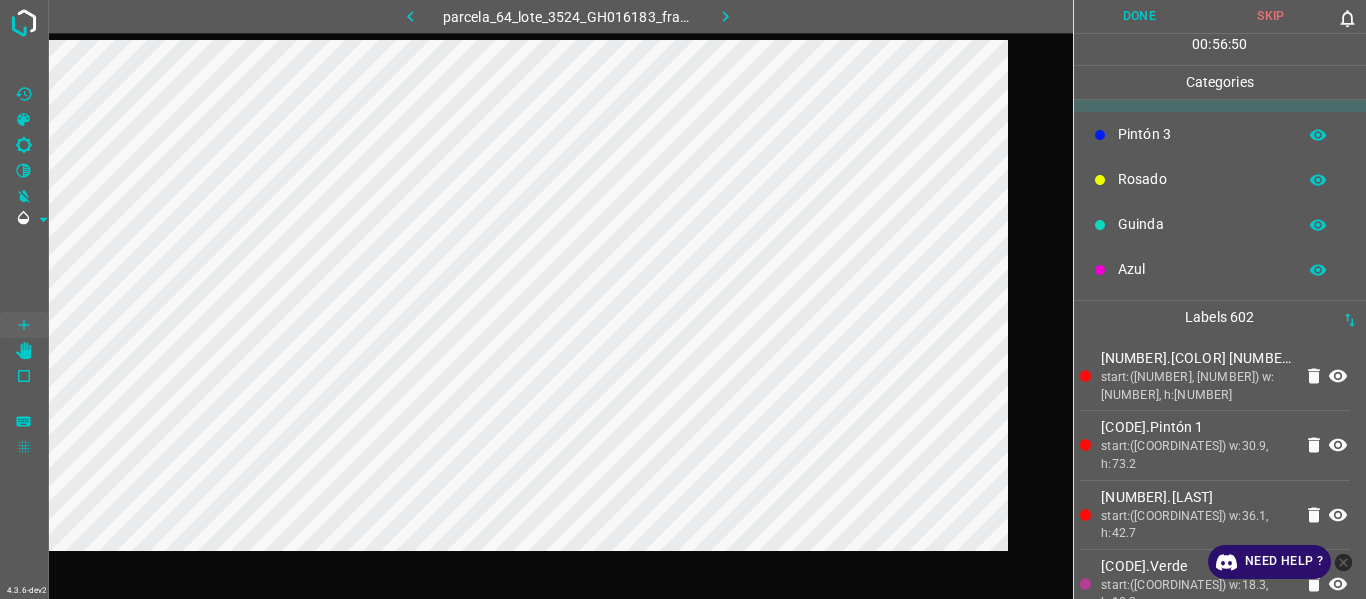 click on "Rosado" at bounding box center (1202, 179) 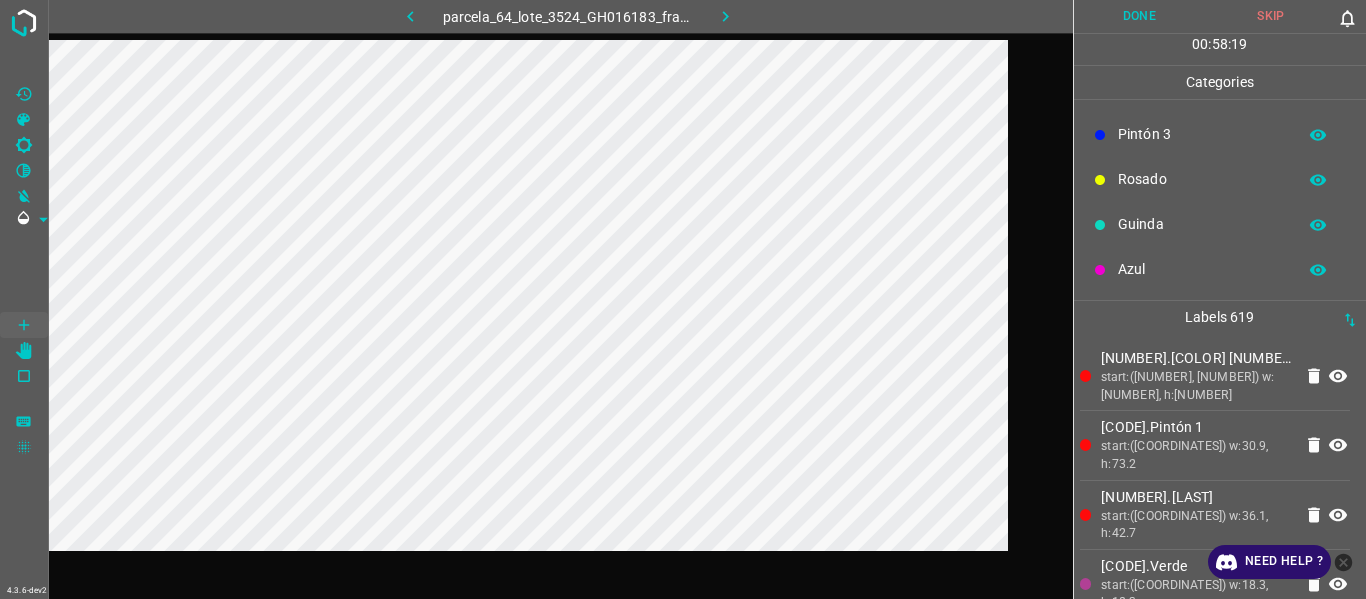 click on "Rosado" at bounding box center [1220, 179] 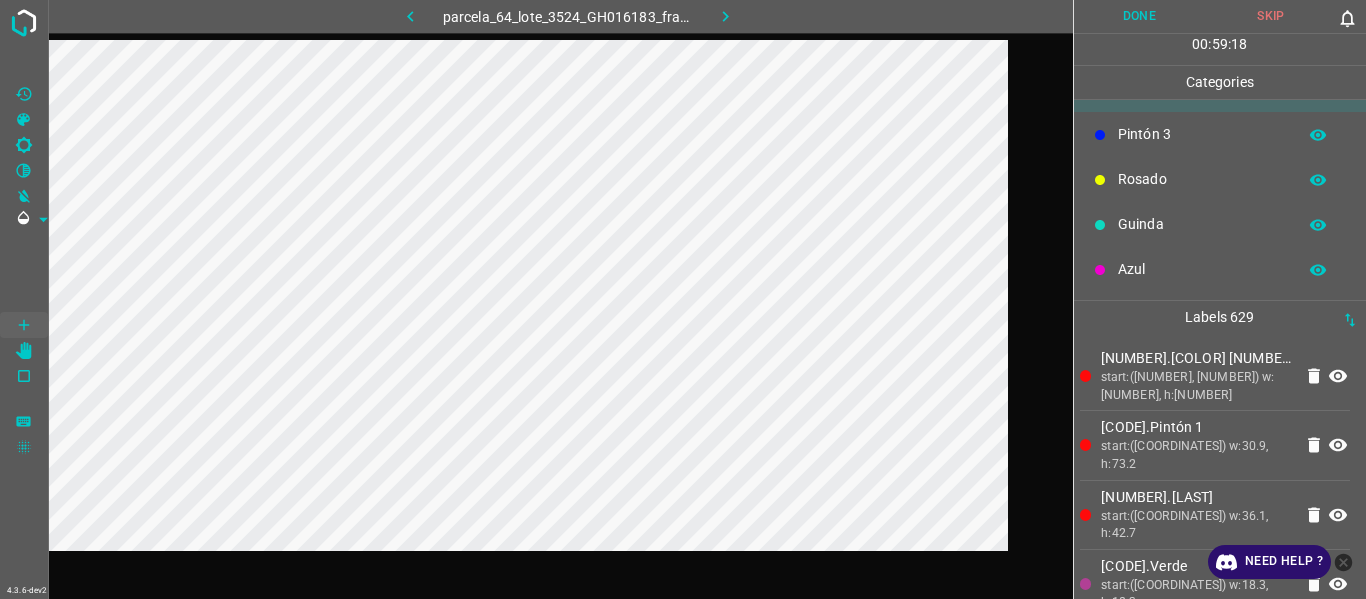 click on "[HEX].Pintón 1
start:([COORDINATES])
w:51.4, h:54.9
[HEX].Pintón 1
start:([COORDINATES])
w:30.9, h:73.2
[NUMBER].Pintón 1
start:([COORDINATES])
w:36.1, h:42.7
[HEX].Verde
start:([COORDINATES])
w:18.3, h:18.3
[NUMBER].Pintón 2
start:([COORDINATES])
w:31.4, h:36.1
[NUMBER].Pintón 2
start:([COORDINATES])
w:44.3, h:42
[NUMBER].Pintón 2
start:([COORDINATES])
w:42.8, h:41.3
[HEX].Pintón 1
start:([COORDINATES])
w:25.8, h:33.9
[NUMBER].Pintón 1
start:([COORDINATES])
w:46.5, h:42
[HEX].Pintón 1
start:([COORDINATES])
w:42.8, h:40.6
[NUMBER].Pintón 1
start:([COORDINATES])
w:38.3, h:38.3
[NUMBER].Pintón 2
start:([COORDINATES])
w:38.3, h:42
[HEX].Pintón 2
start:([COORDINATES])
w:42, h:35.4
[NUMBER].Pintón 1 [HEX].Pintón 1 [NUMBER].Verde [NUMBER].Verde" at bounding box center [1215, 22017] 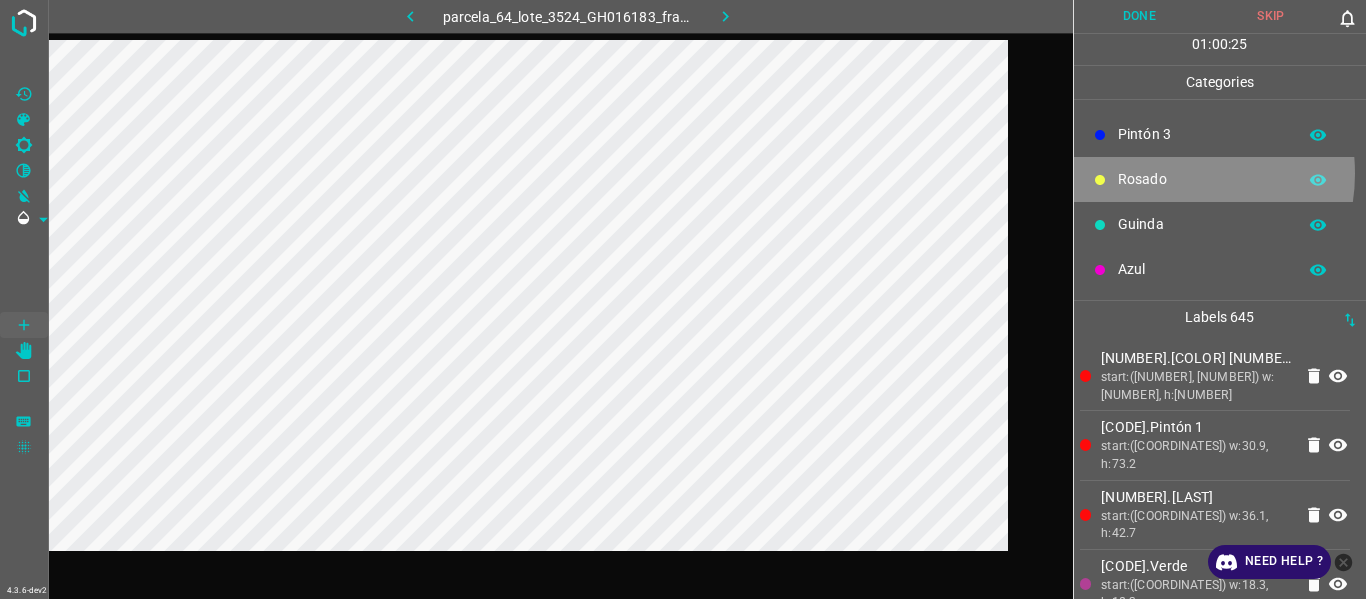 drag, startPoint x: 1163, startPoint y: 173, endPoint x: 1141, endPoint y: 185, distance: 25.059929 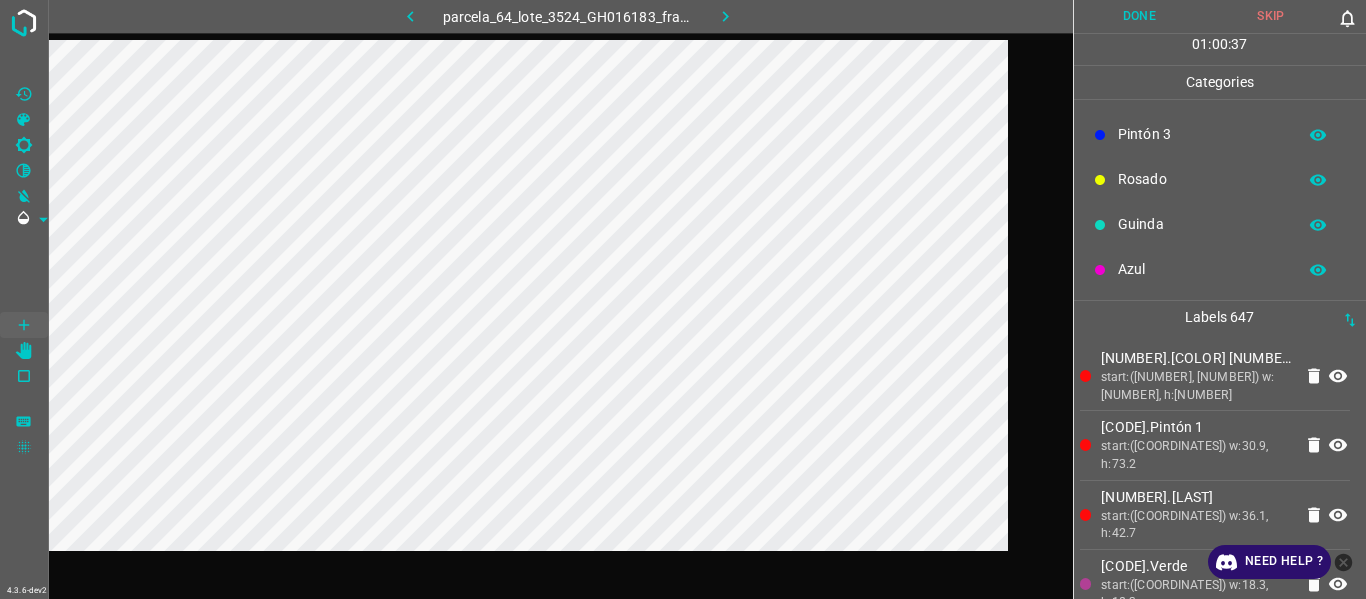 drag, startPoint x: 1179, startPoint y: 179, endPoint x: 1163, endPoint y: 183, distance: 16.492422 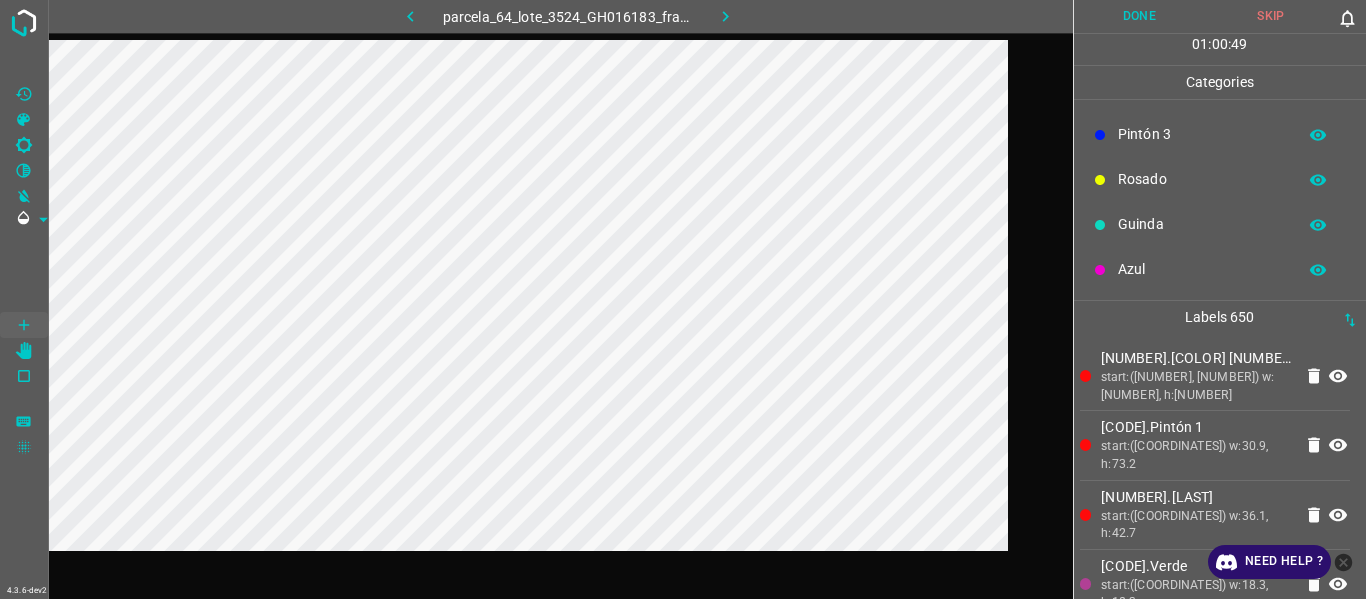 click on "Rosado" at bounding box center [1202, 179] 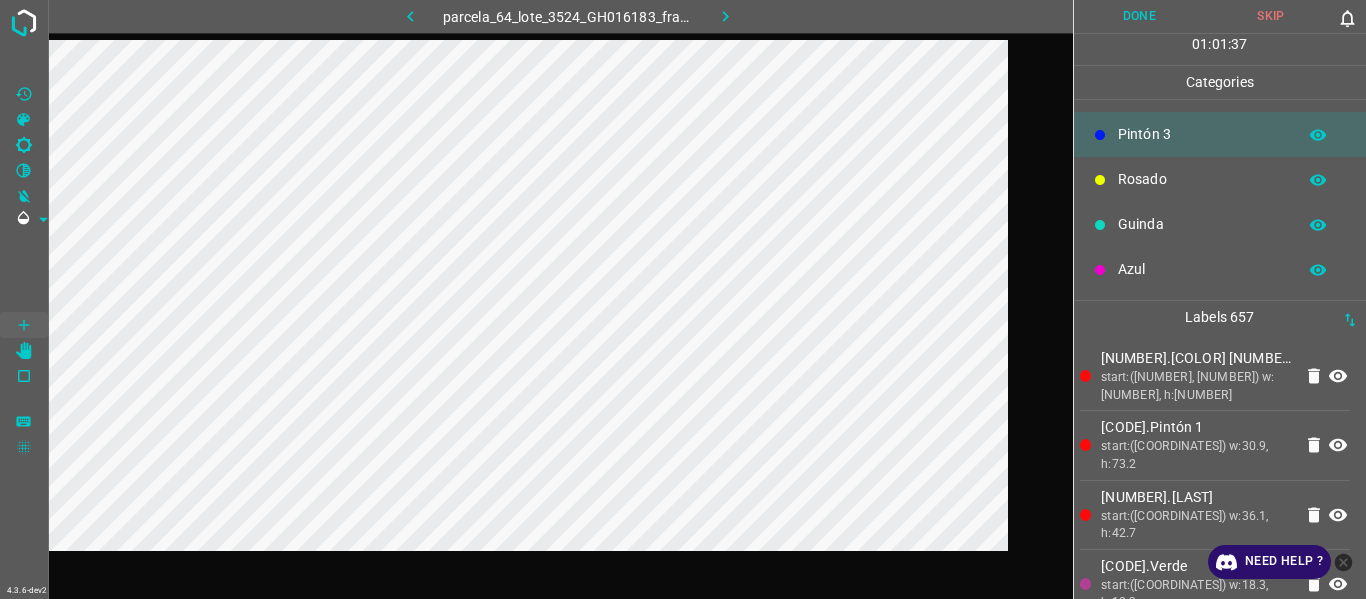 click on "start:([COORDINATES])
w:30.9, h:73.2" at bounding box center (1196, 455) 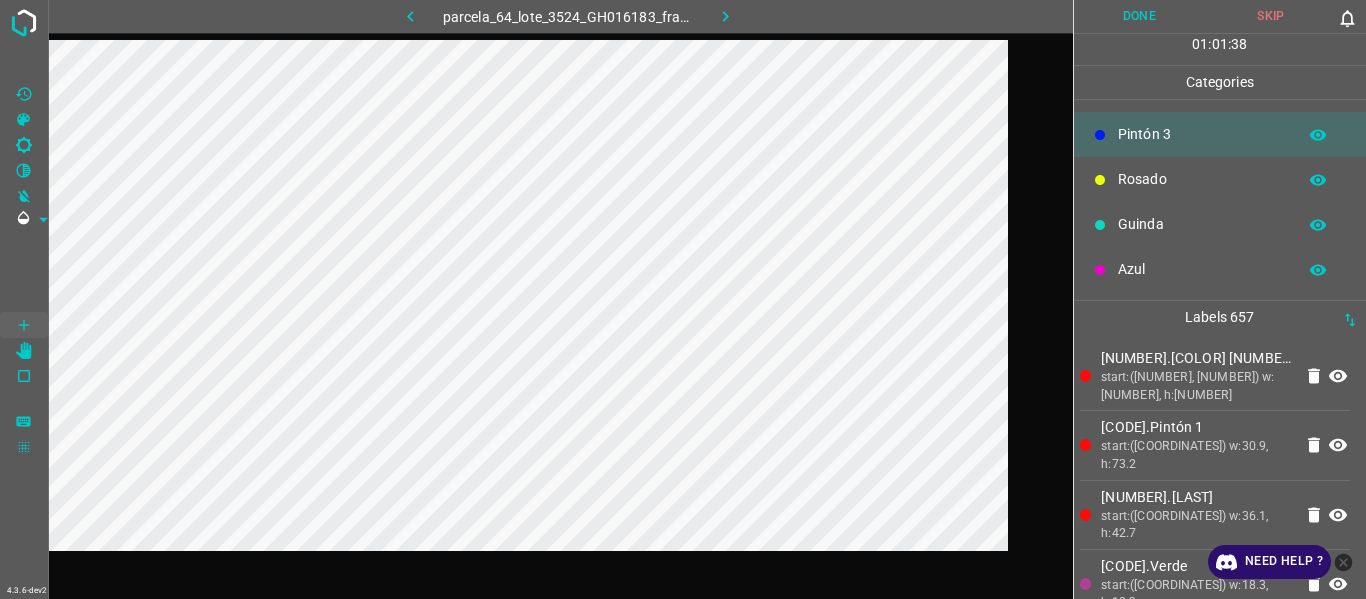 click on "[HEX].Pintón 1
start:([COORDINATES])
w:30.9, h:73.2" at bounding box center [1215, 445] 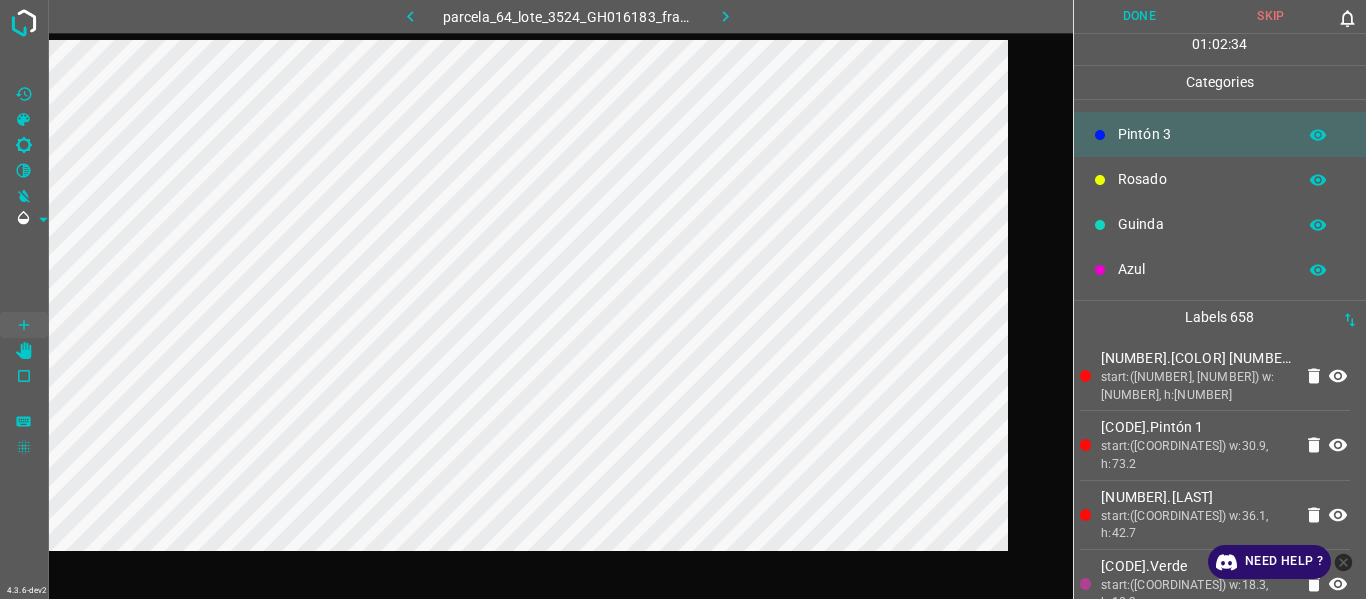 click on "[CODE].Pintón 1" at bounding box center [1196, 427] 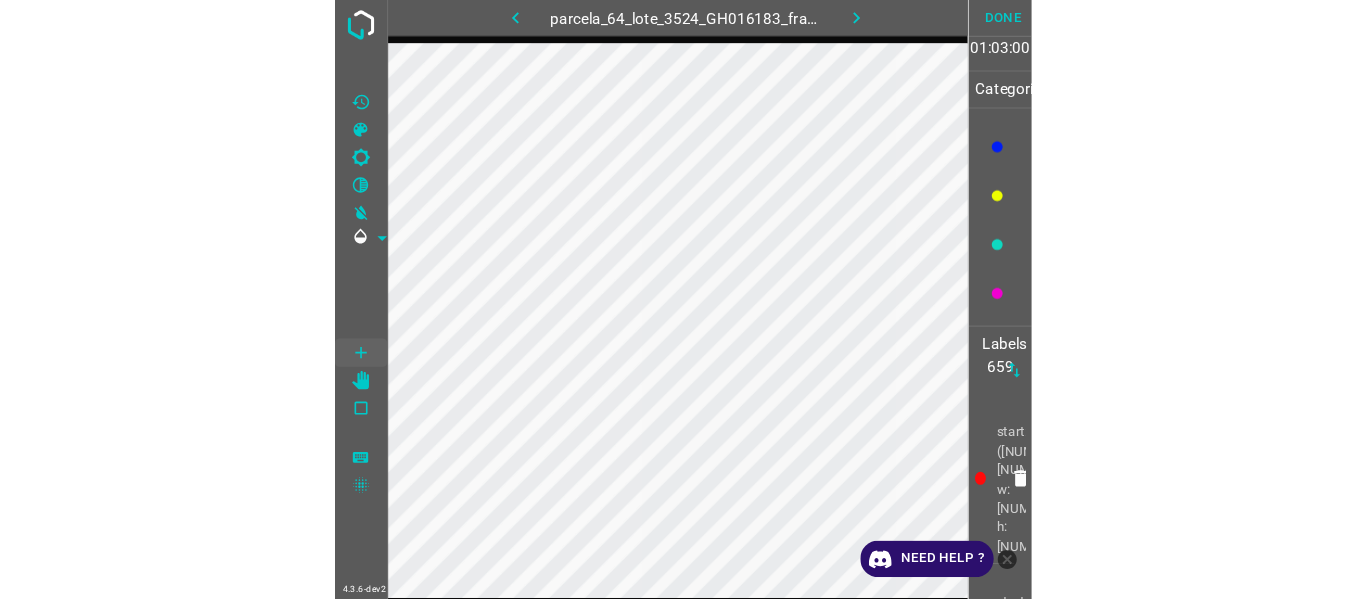 scroll, scrollTop: 176, scrollLeft: 0, axis: vertical 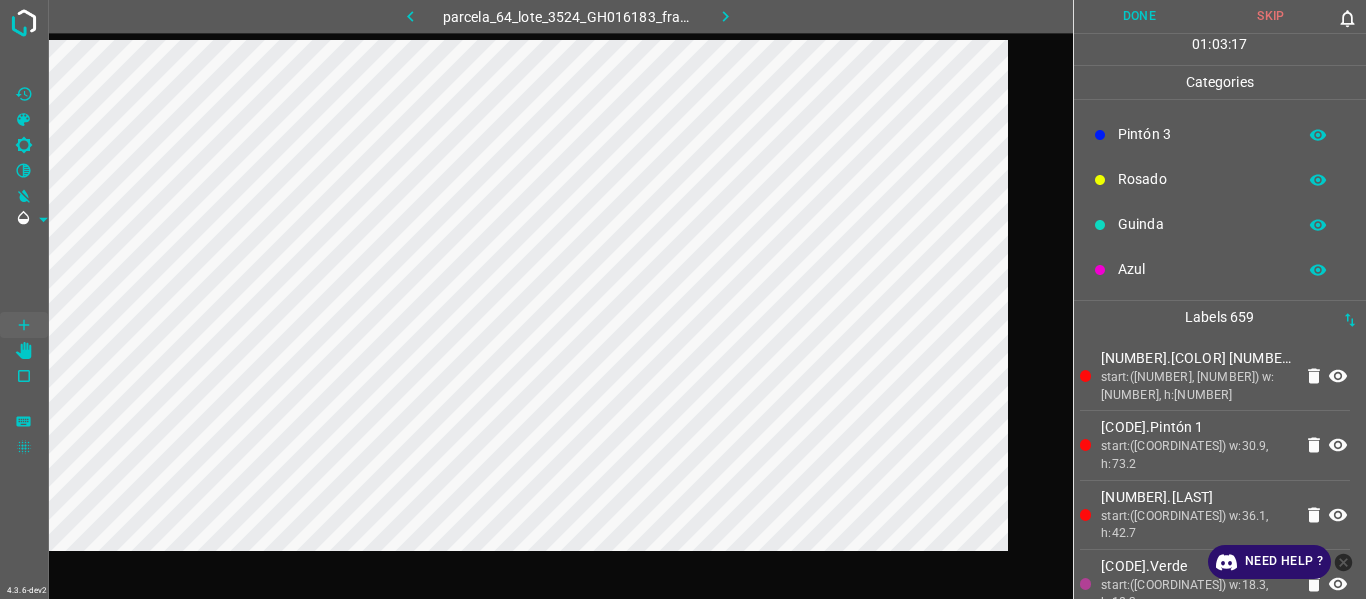click on "start:([COORDINATES])
w:30.9, h:73.2" at bounding box center [1196, 455] 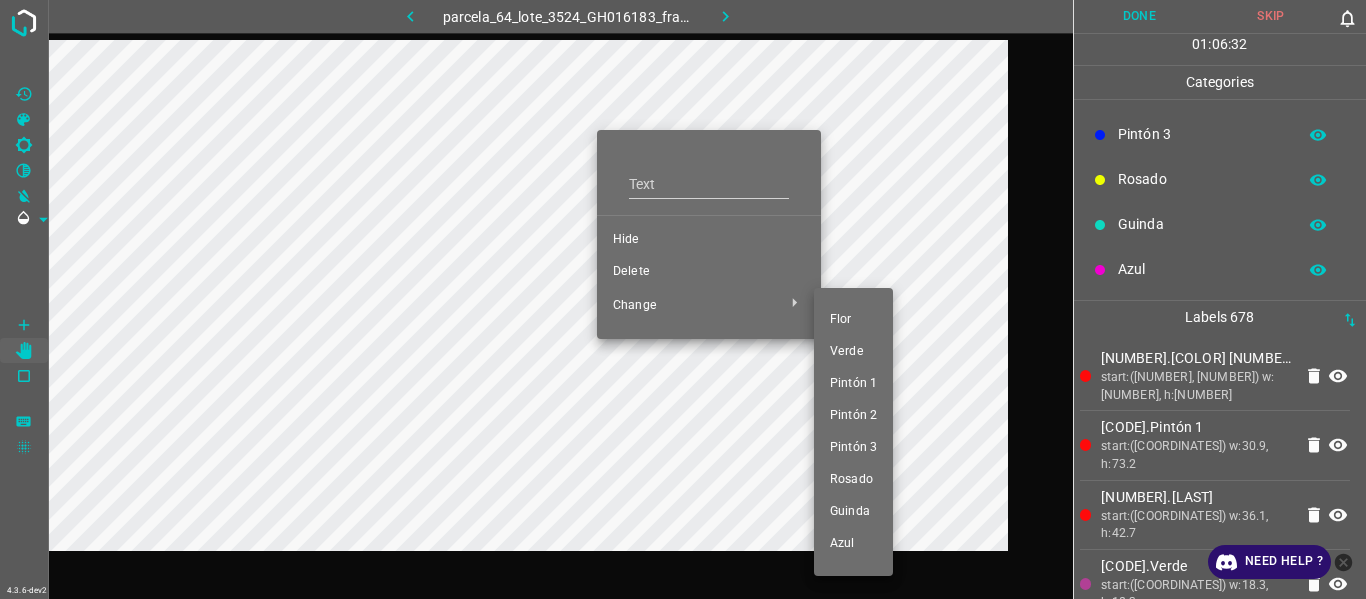 click on "Pintón 1" at bounding box center (853, 384) 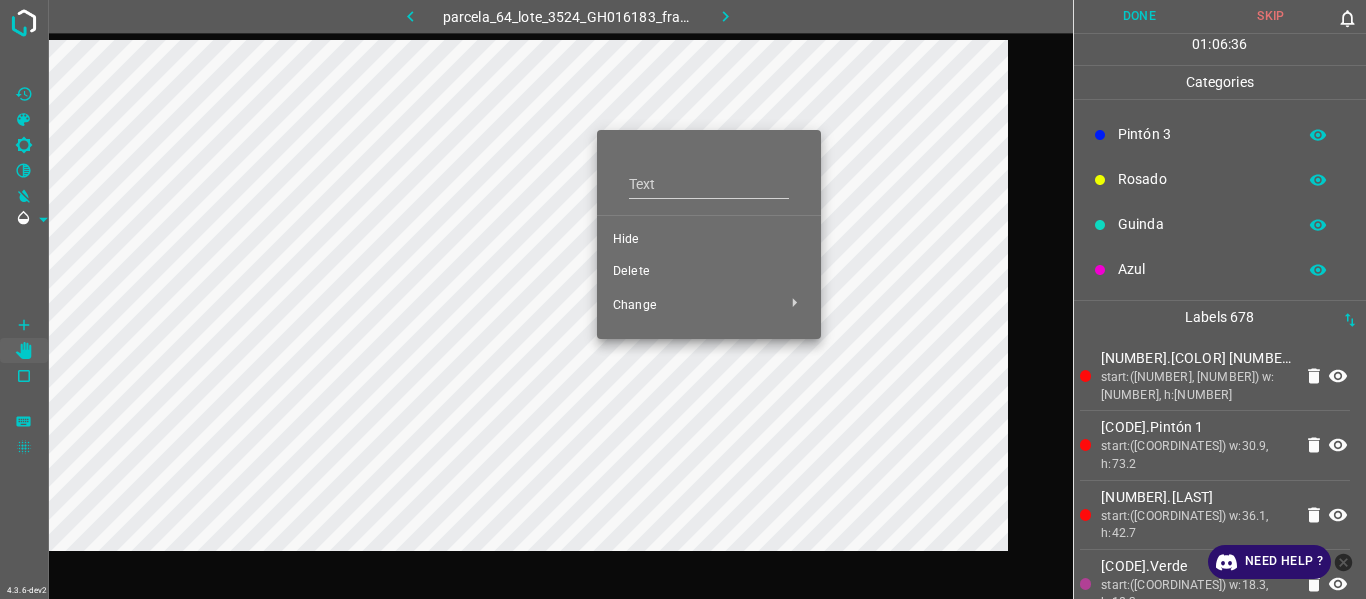 click at bounding box center (683, 299) 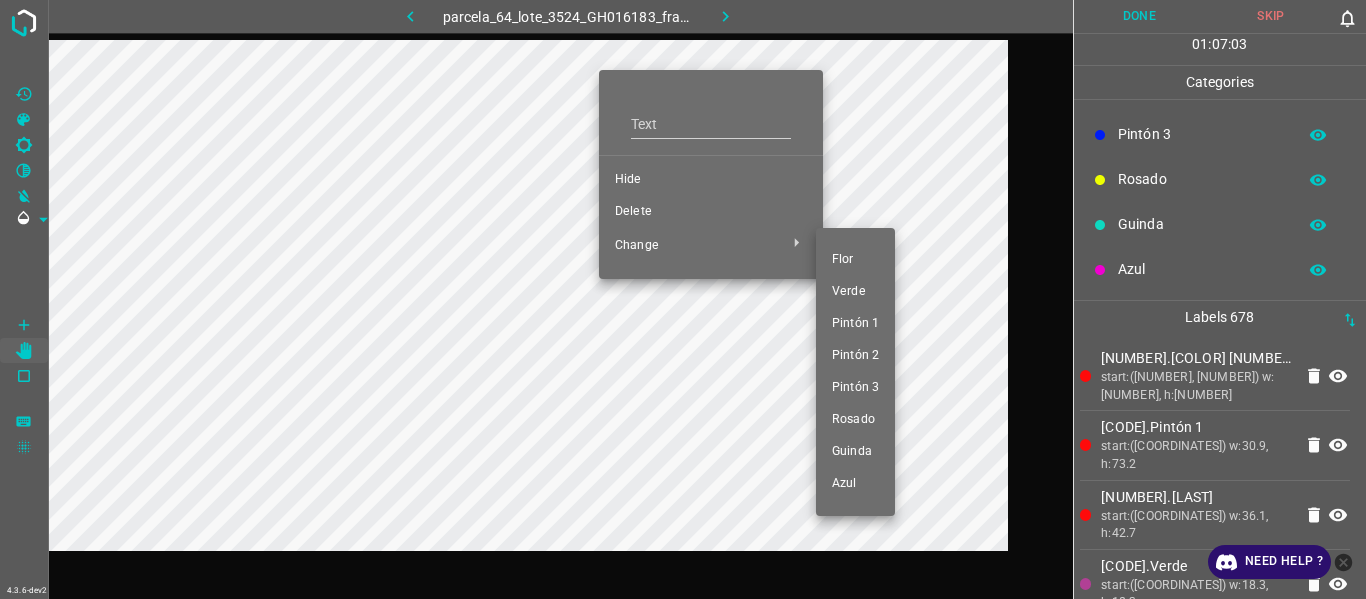click on "Pintón 1" at bounding box center (855, 324) 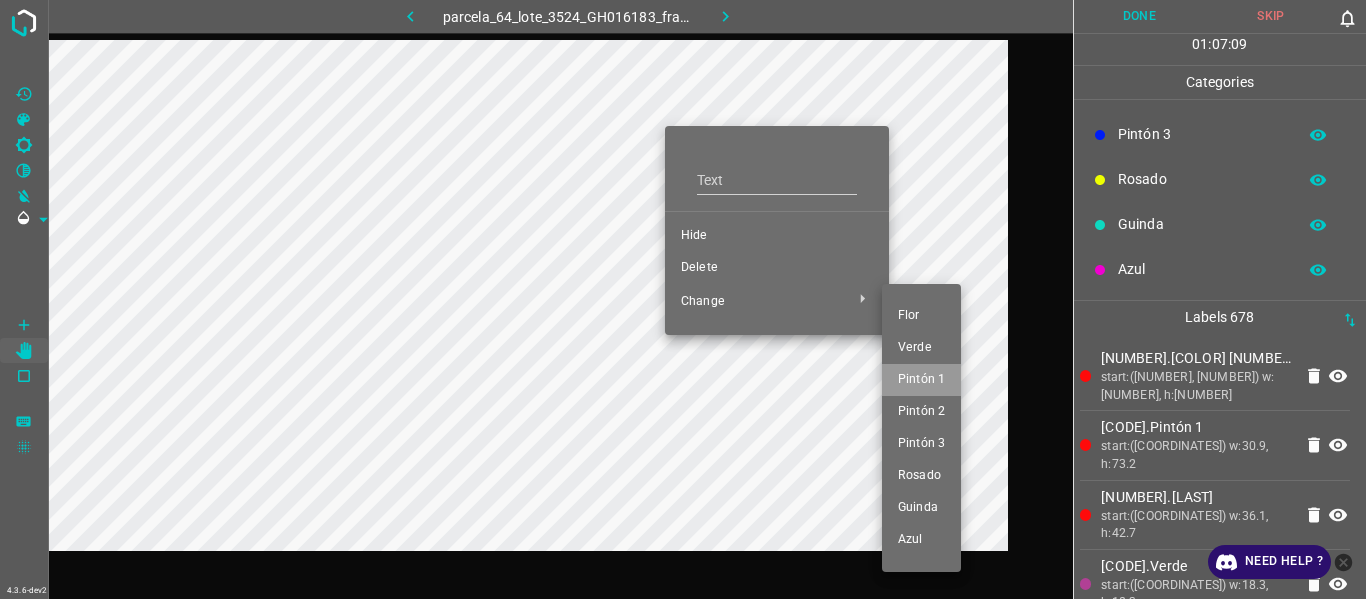click on "Pintón 1" at bounding box center [921, 380] 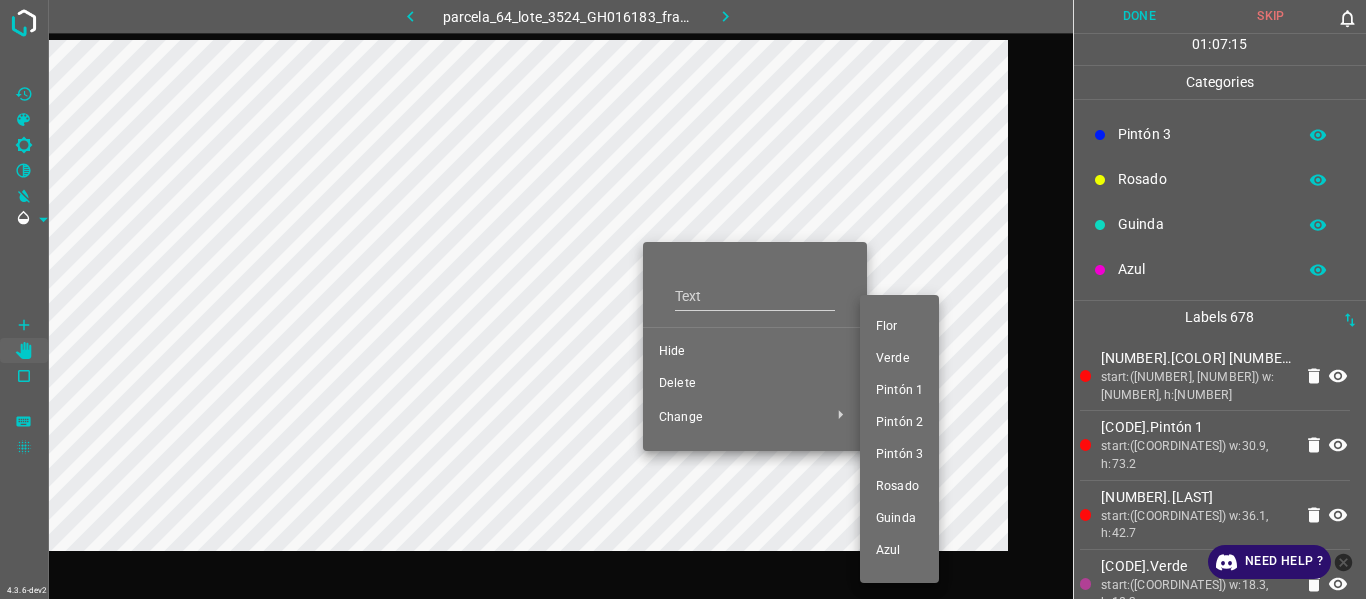 click at bounding box center [683, 299] 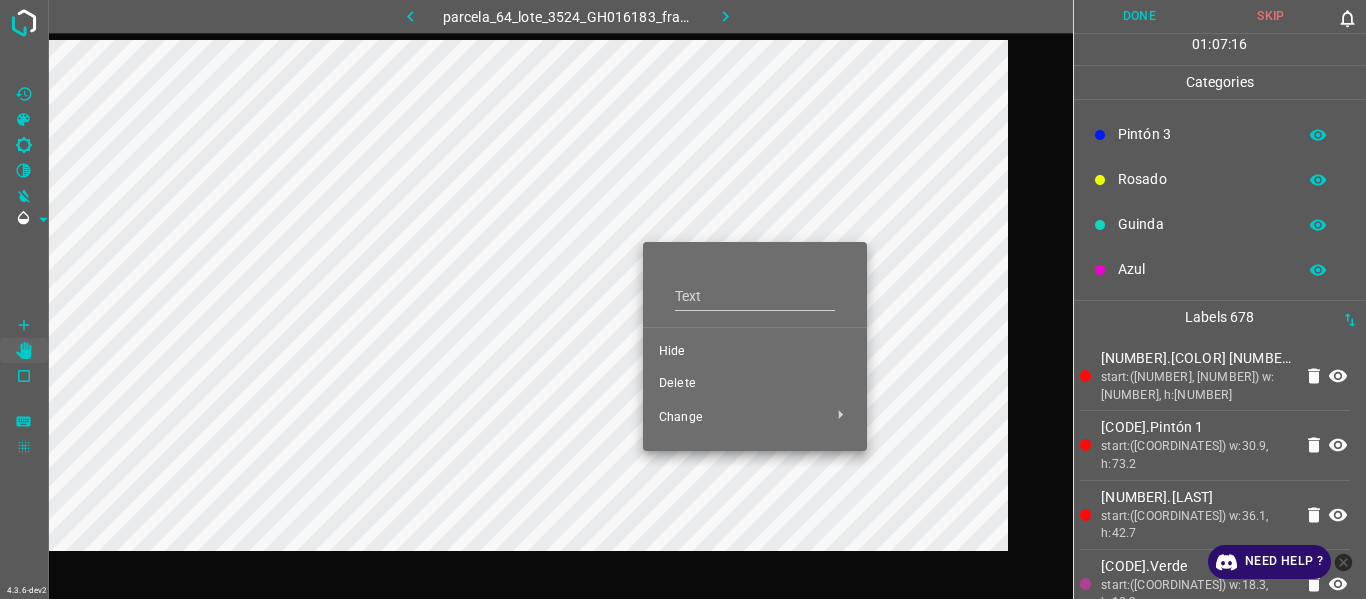 click at bounding box center (683, 299) 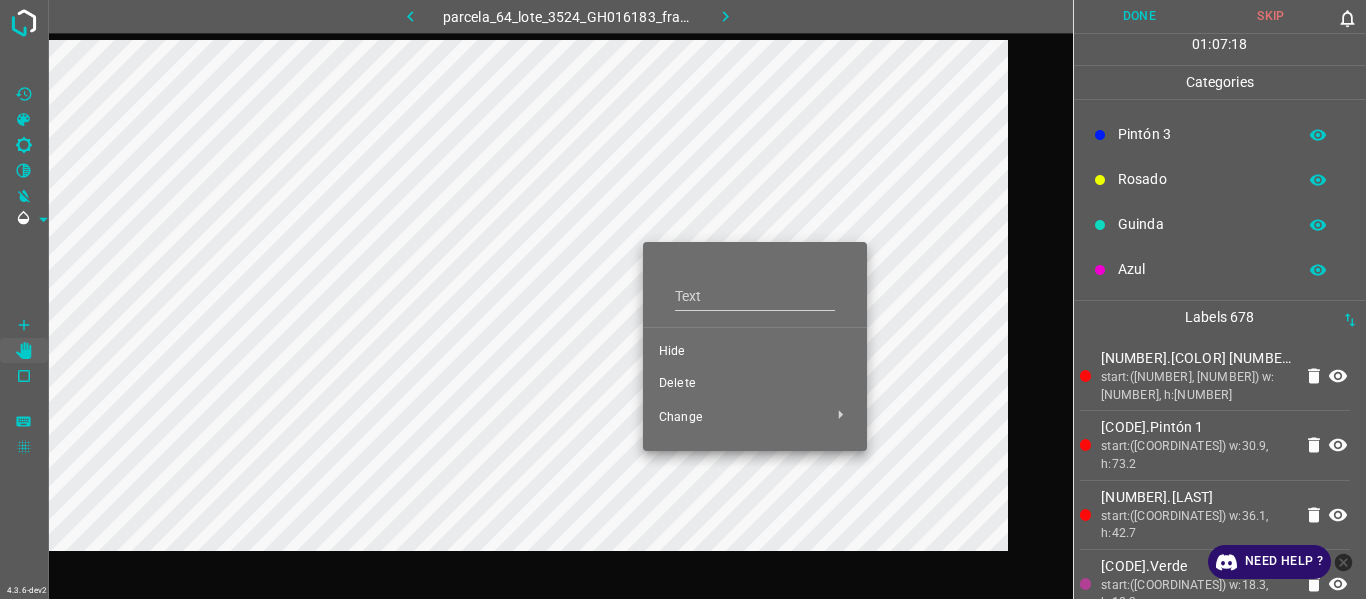 click at bounding box center [683, 299] 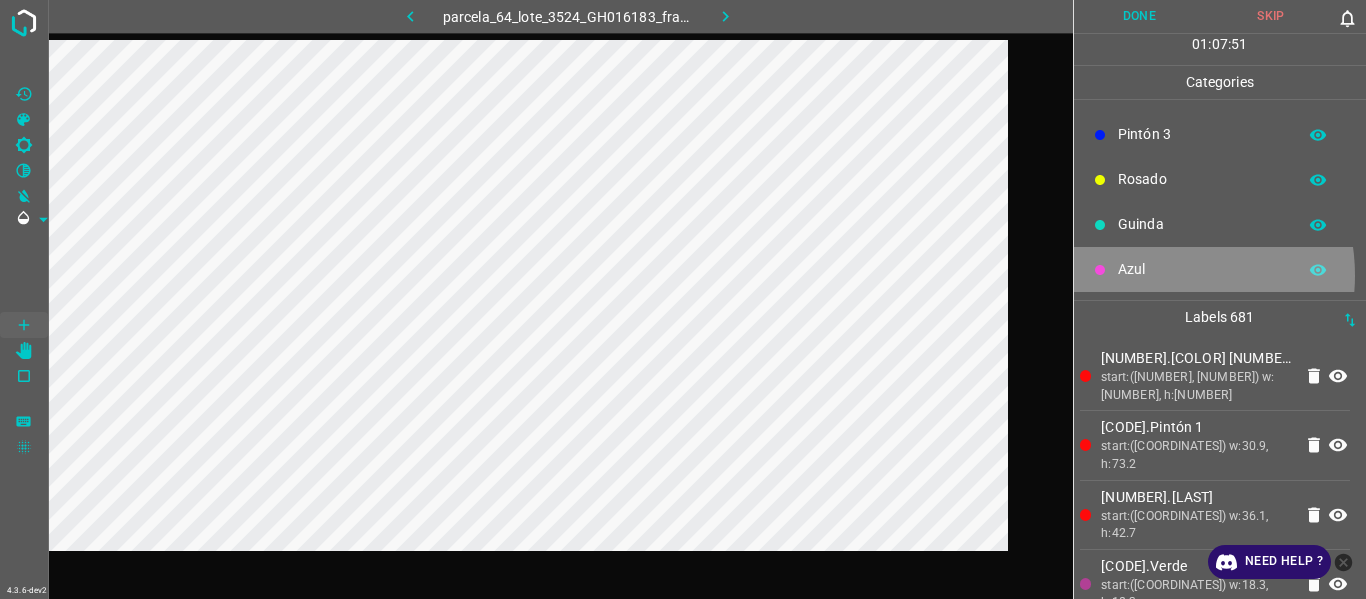 click on "Azul" at bounding box center [1202, 269] 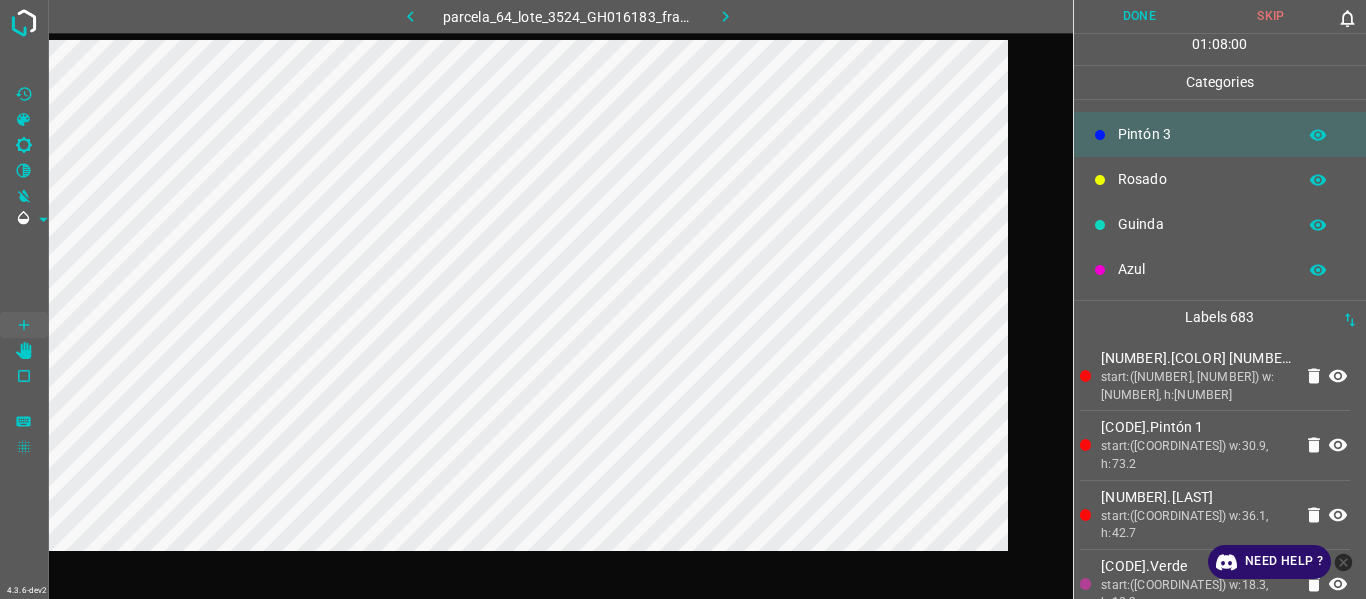 click on "Guinda" at bounding box center (1202, 224) 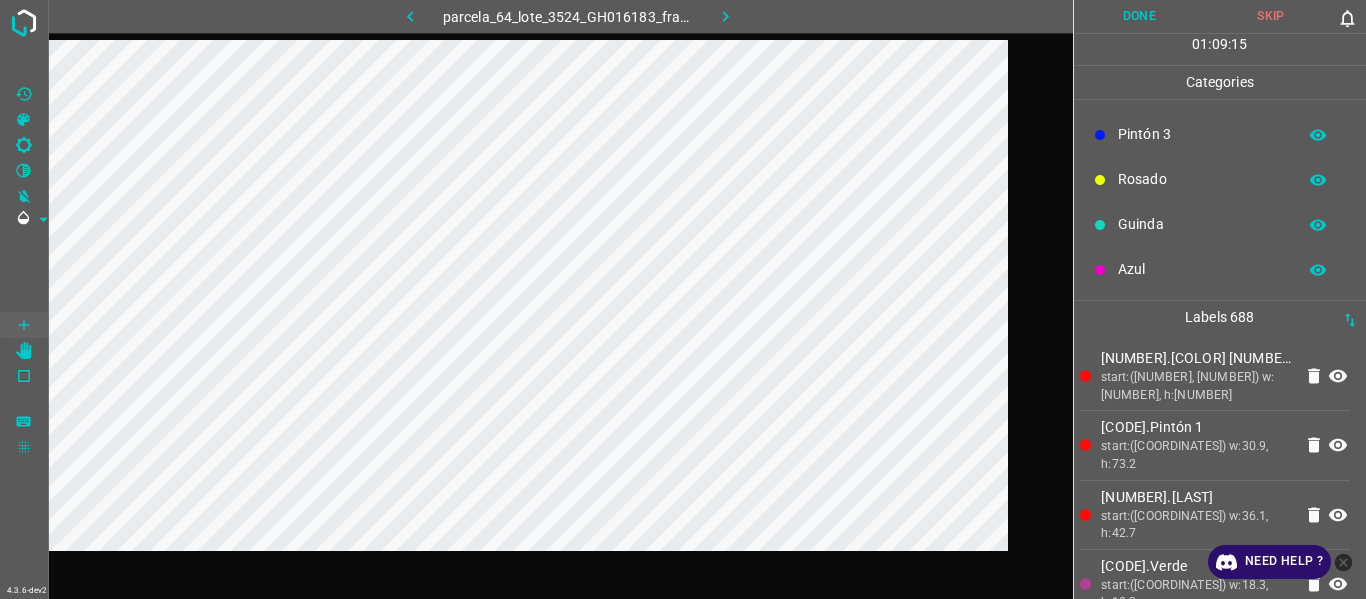 click on "start:([NUMBER], [NUMBER])
w:[NUMBER], h:[NUMBER]" at bounding box center [1196, 386] 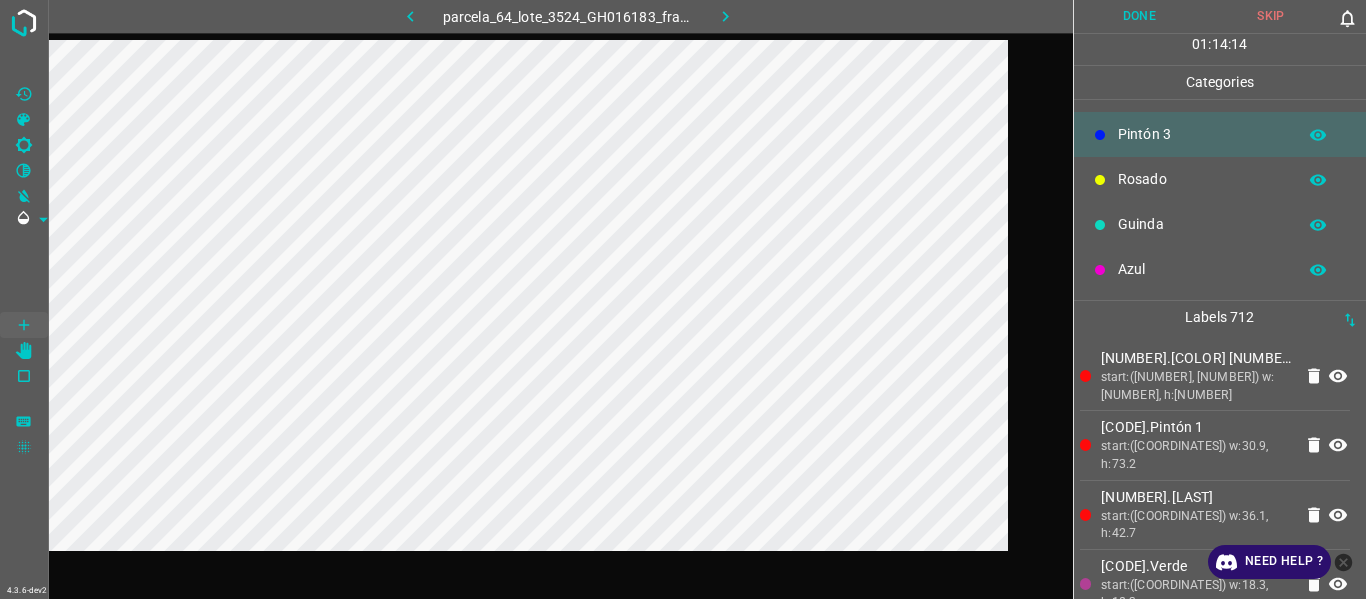 click on "Rosado" at bounding box center [1202, 179] 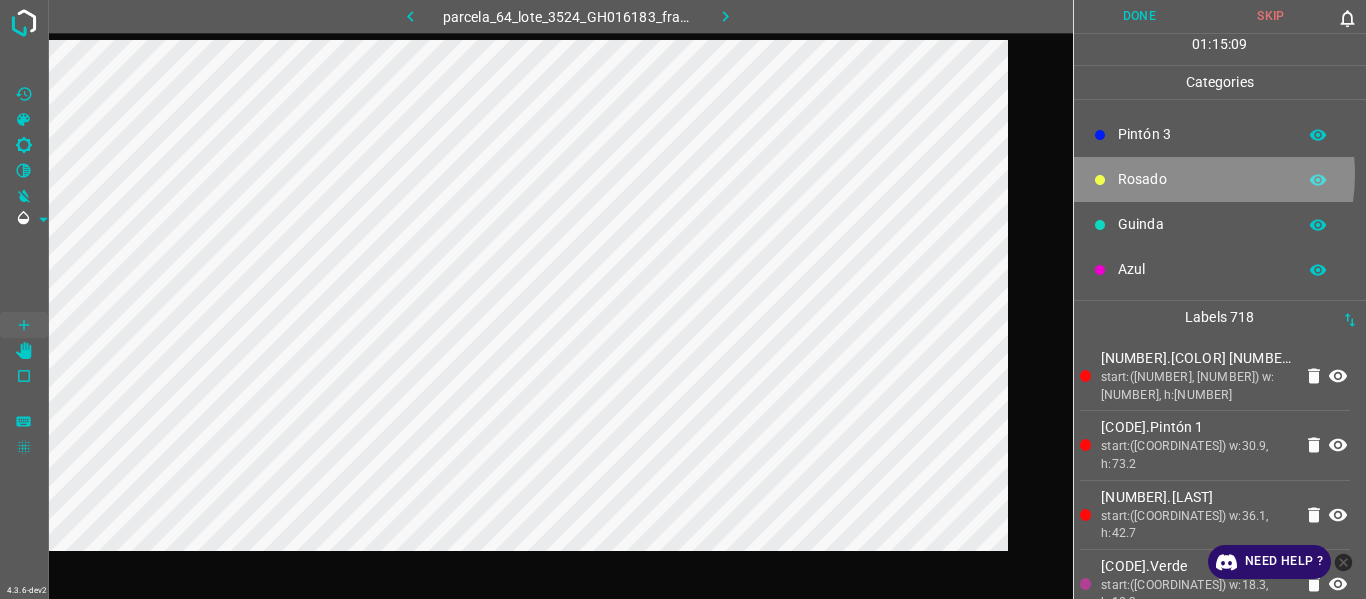 click on "Rosado" at bounding box center (1202, 179) 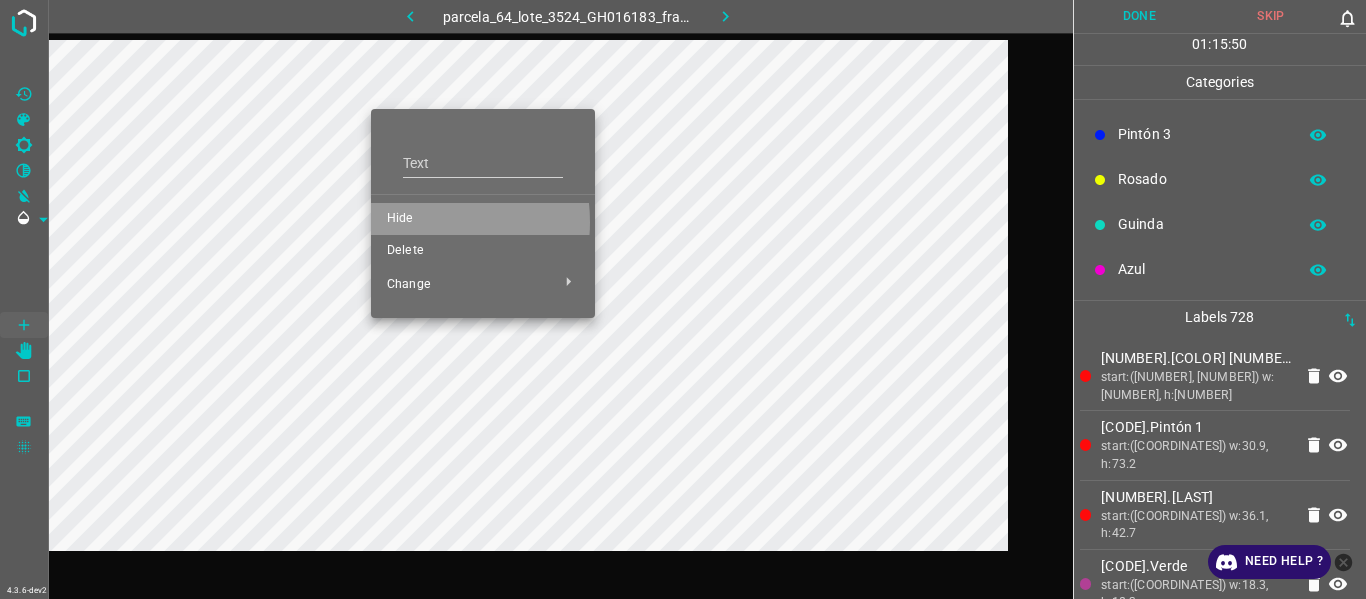 click on "Hide" at bounding box center (483, 219) 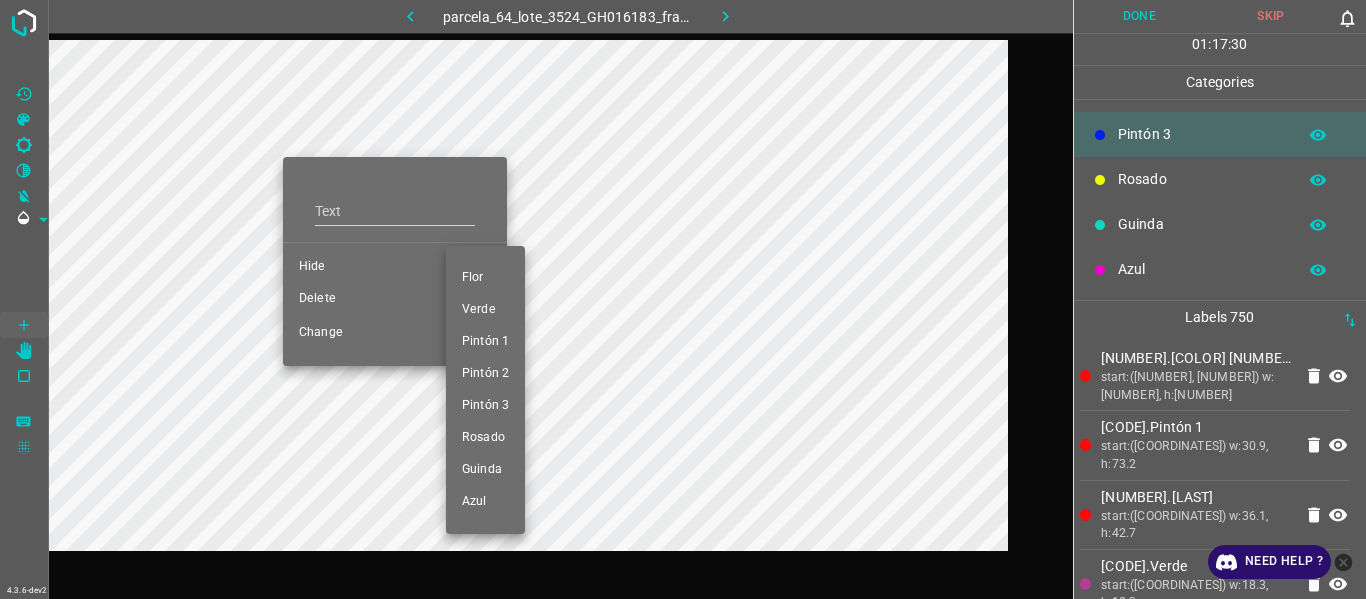 click at bounding box center [683, 299] 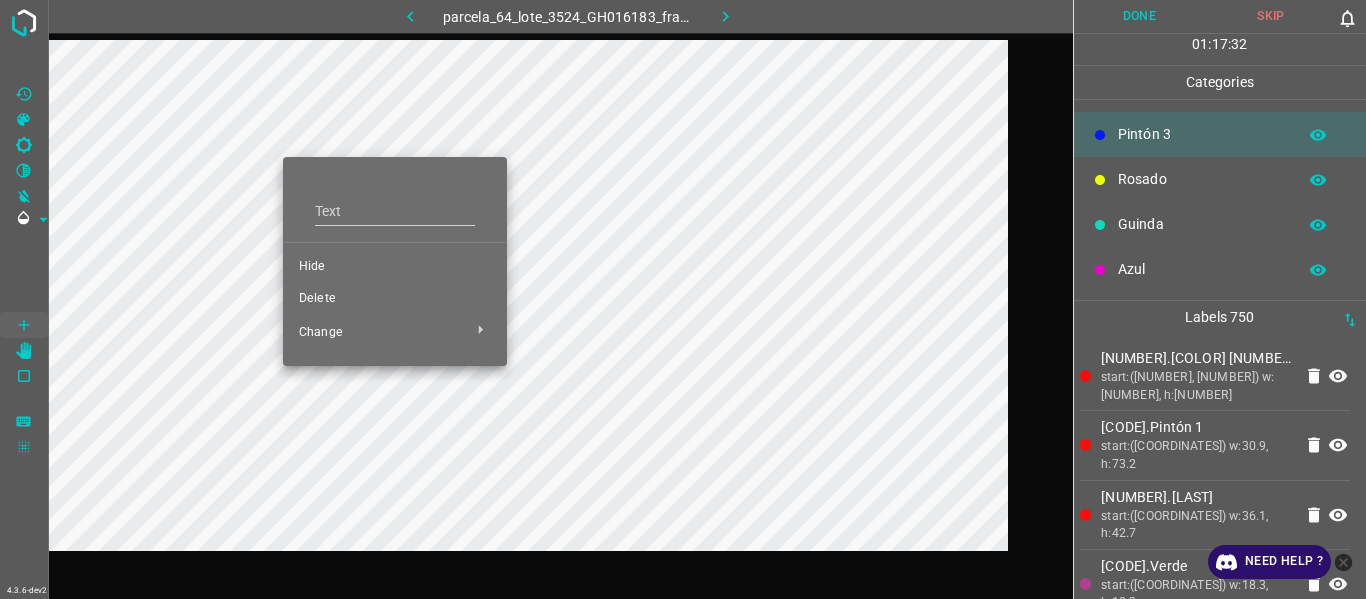 click on "Hide" at bounding box center [395, 267] 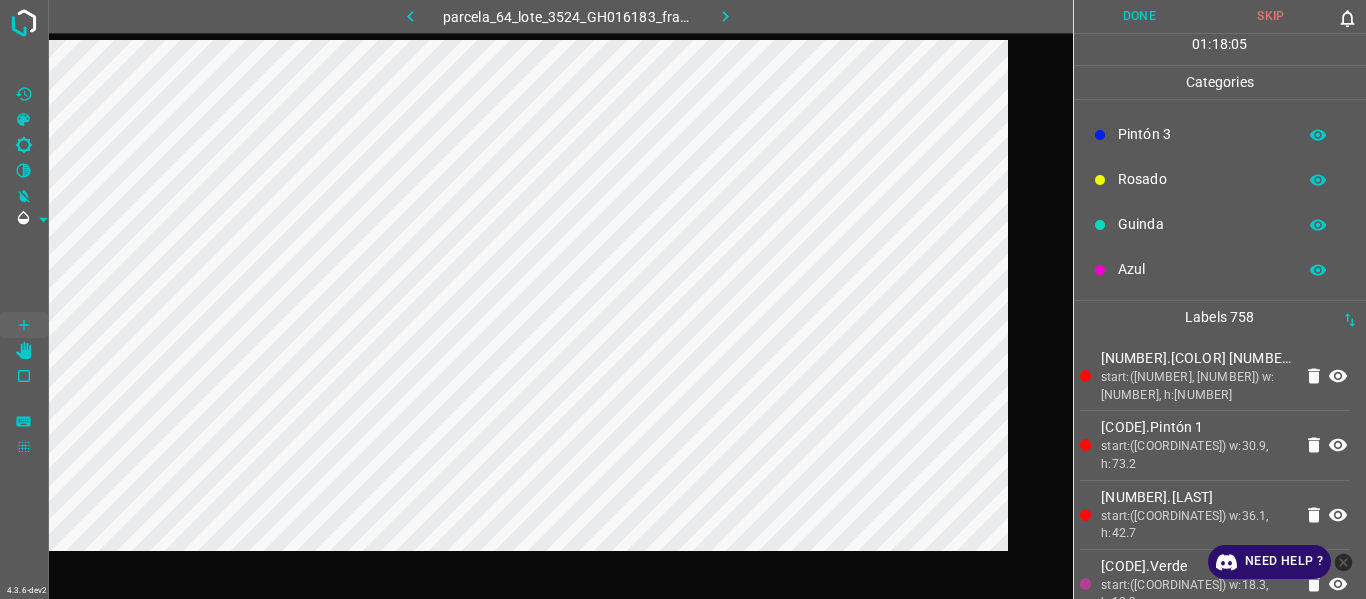 click on "Done" at bounding box center [1140, 16] 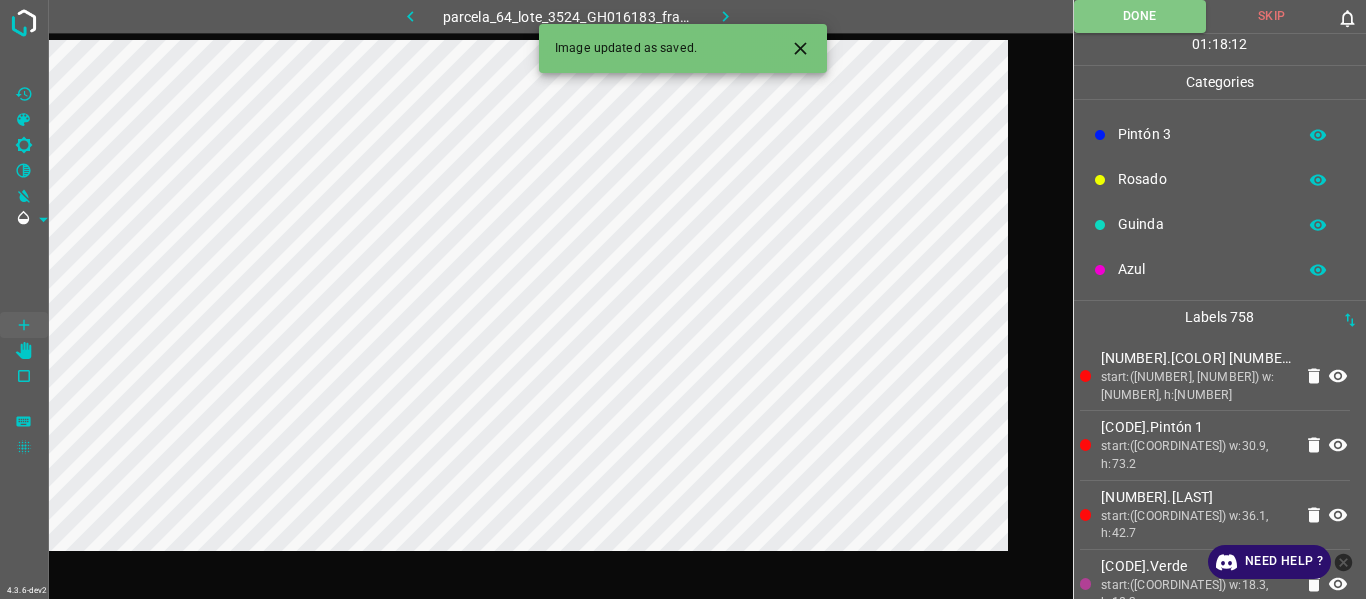 click on "Flor Verde Pintón 1 Pintón 2 Pintón 3 Rosado Guinda Azul" at bounding box center [1220, 112] 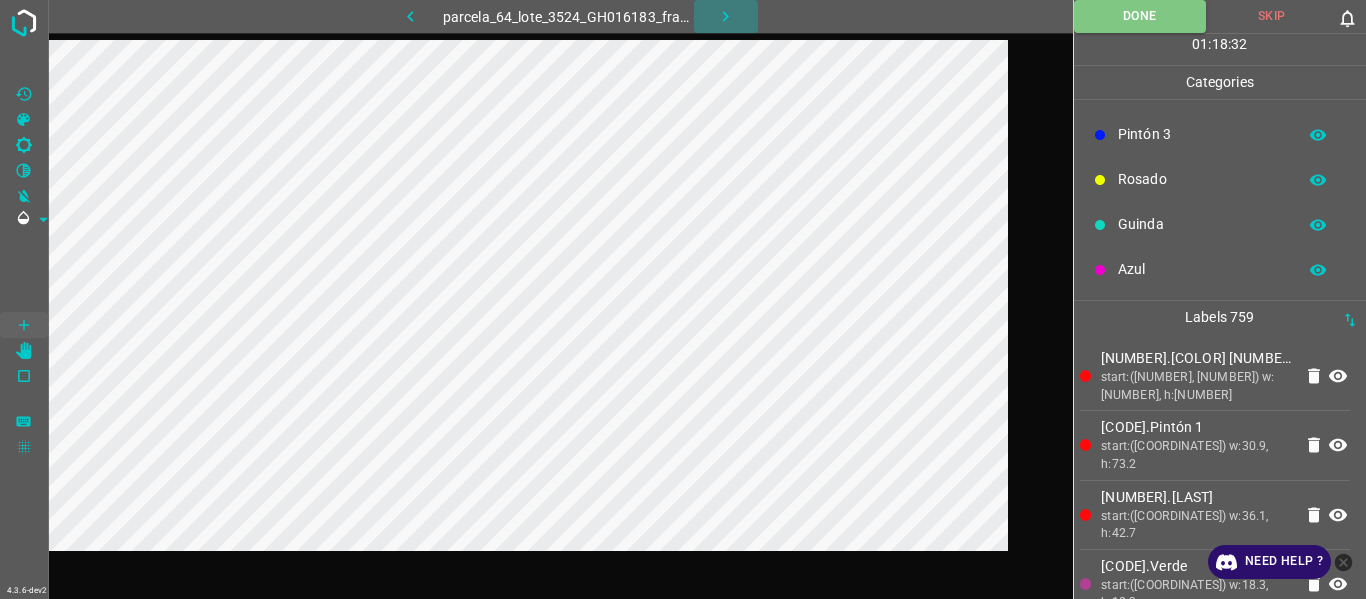 drag, startPoint x: 719, startPoint y: 15, endPoint x: 3, endPoint y: 55, distance: 717.11646 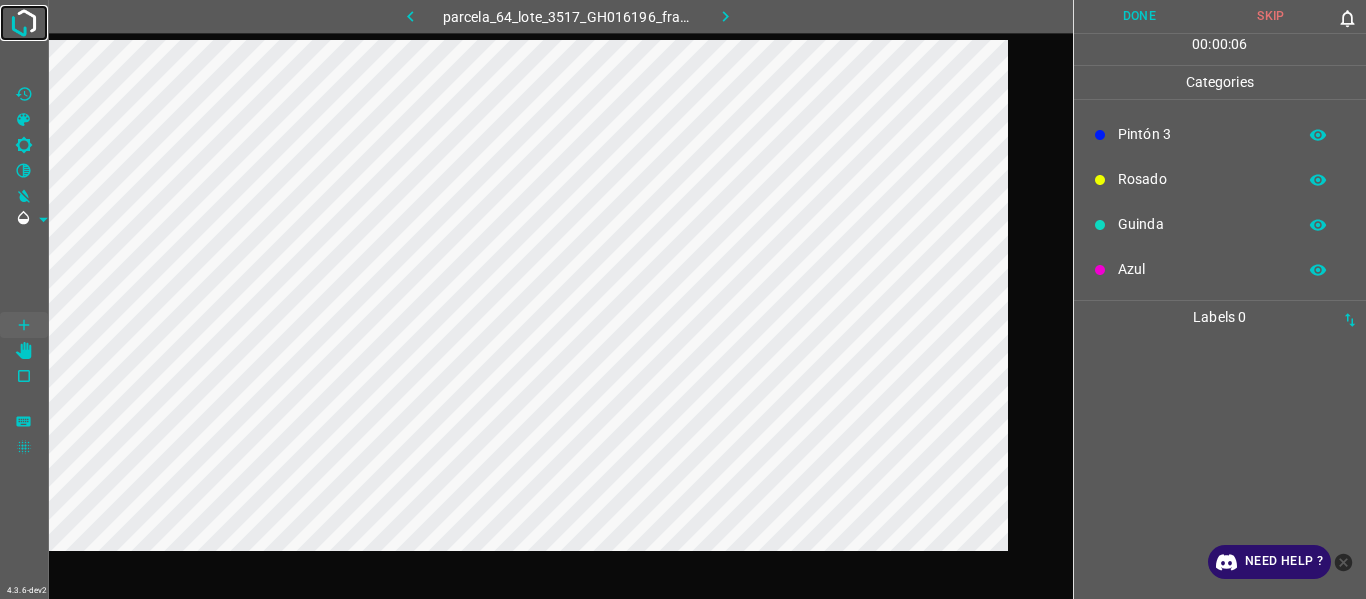 click at bounding box center [24, 23] 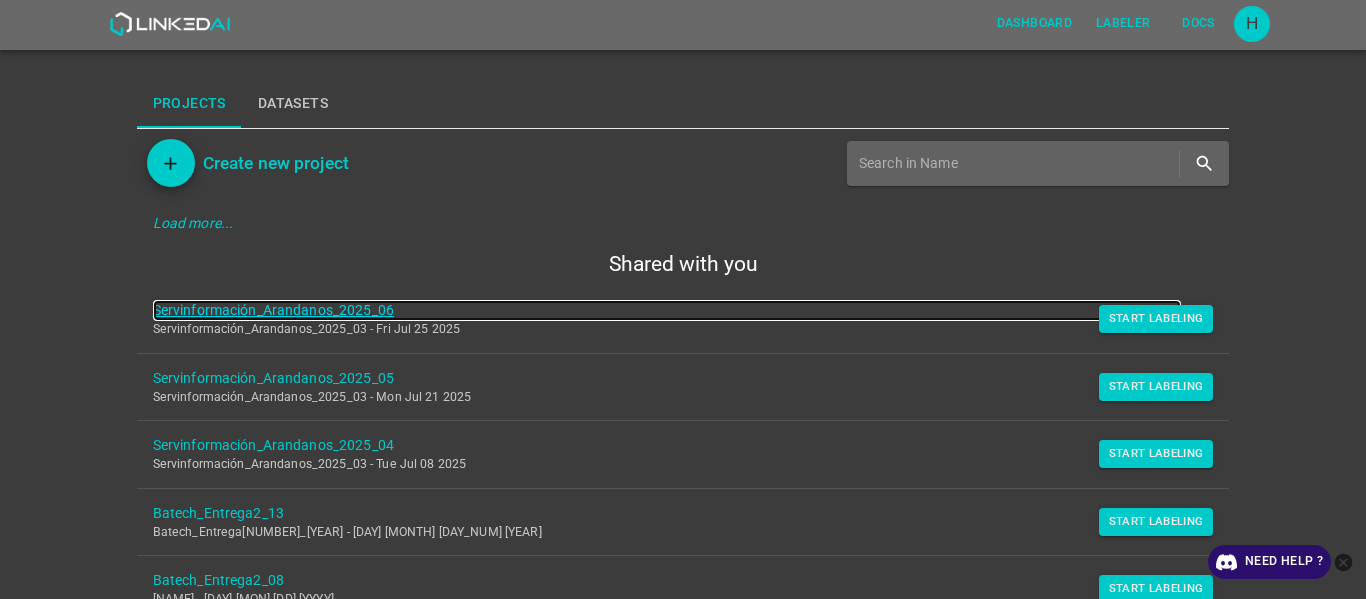 click on "Servinformación_Arandanos_2025_06" at bounding box center (667, 310) 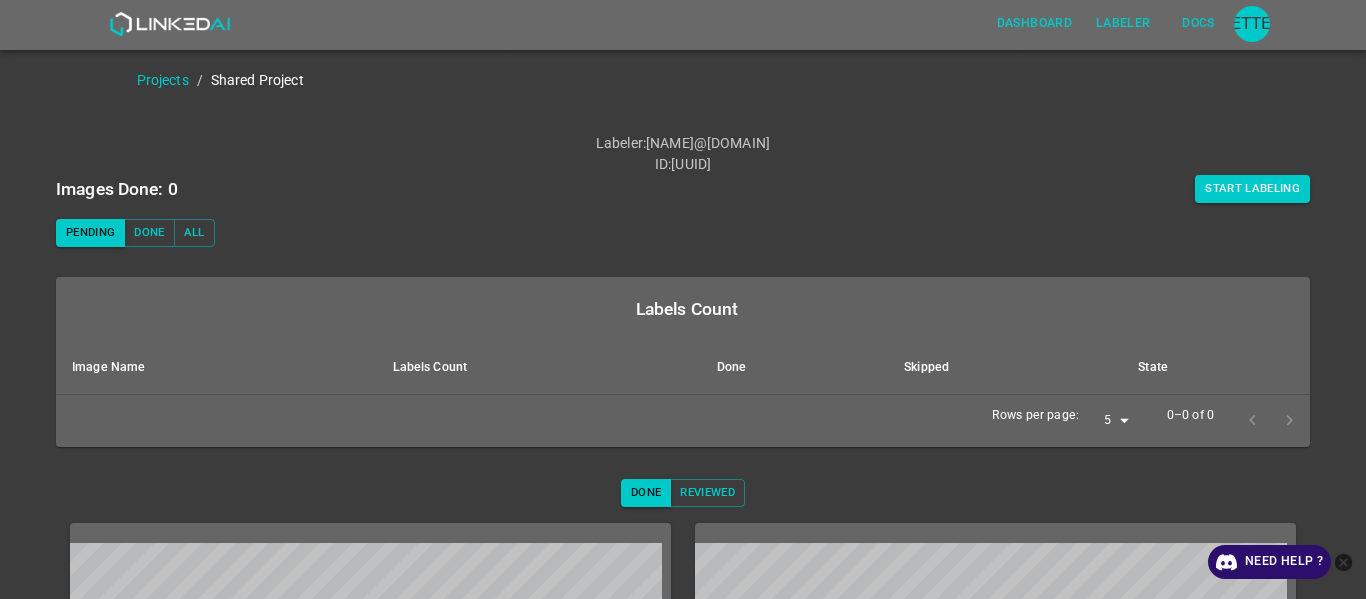 scroll, scrollTop: 0, scrollLeft: 0, axis: both 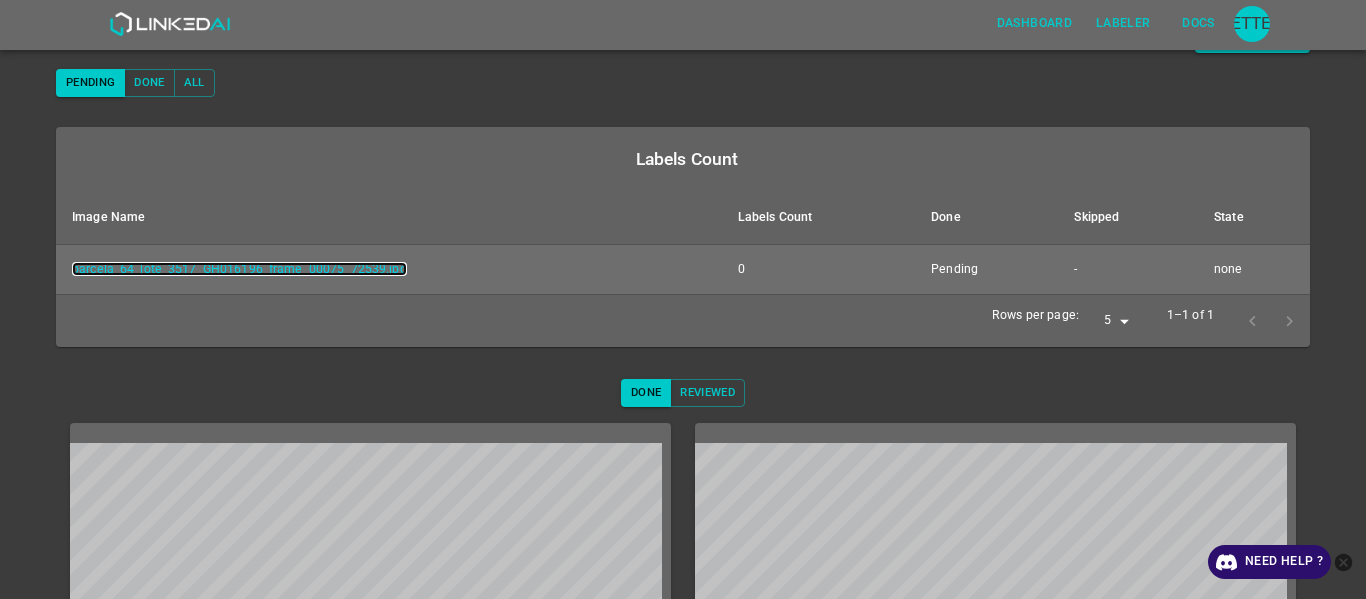 click on "parcela_64_lote_3517_GH016196_frame_00075_72539.jpg" at bounding box center (239, 269) 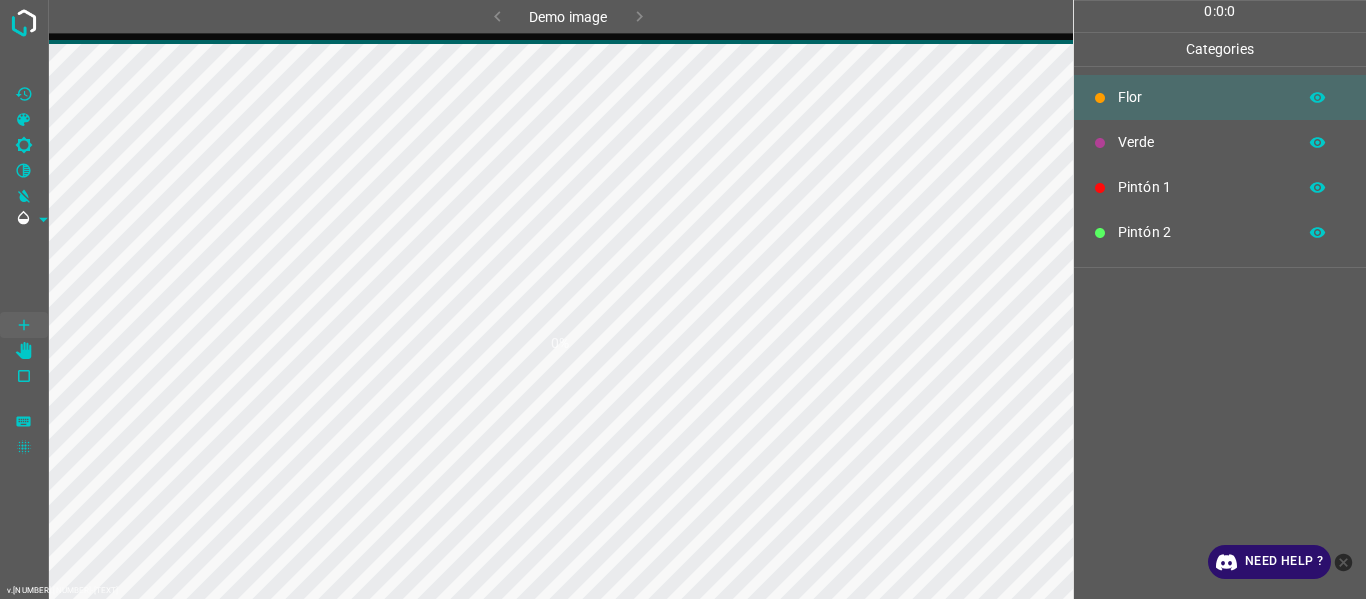 scroll, scrollTop: 0, scrollLeft: 0, axis: both 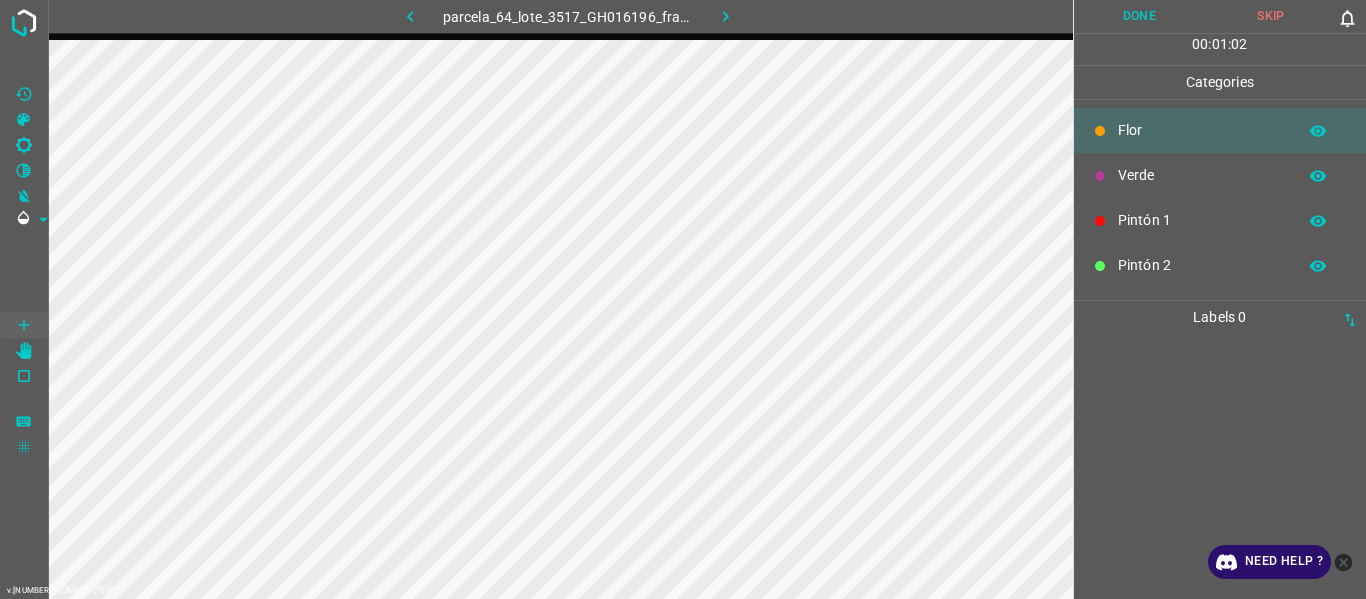 drag, startPoint x: 1183, startPoint y: 385, endPoint x: 1161, endPoint y: 375, distance: 24.166092 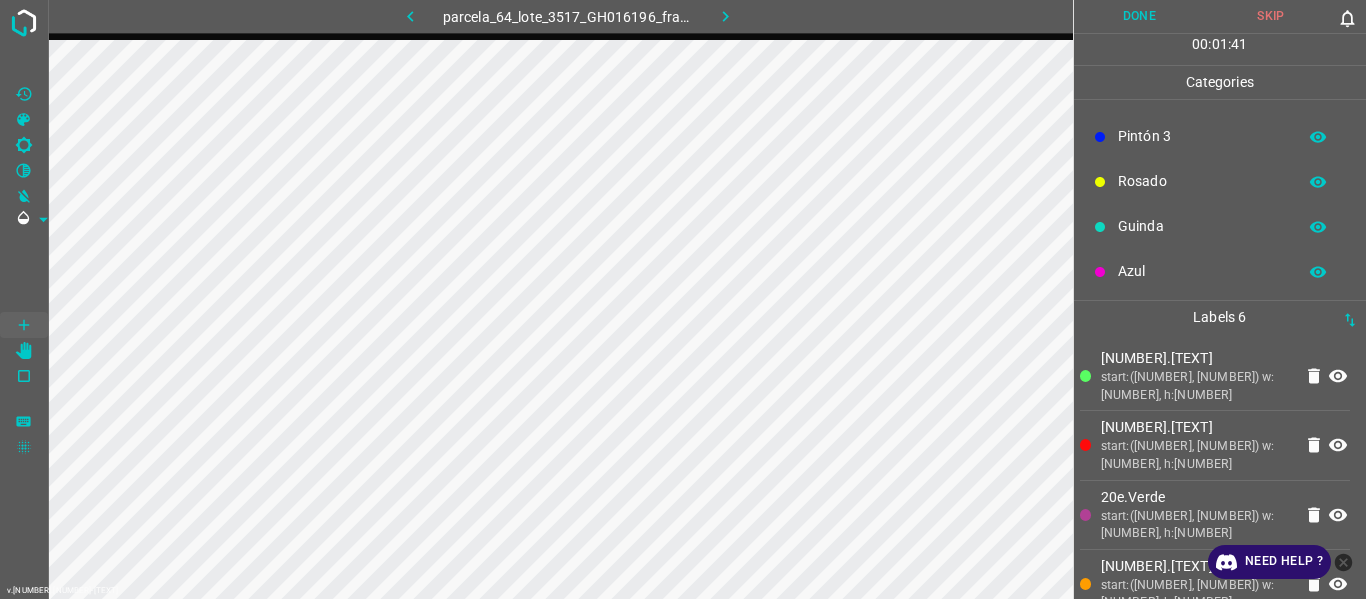 scroll, scrollTop: 176, scrollLeft: 0, axis: vertical 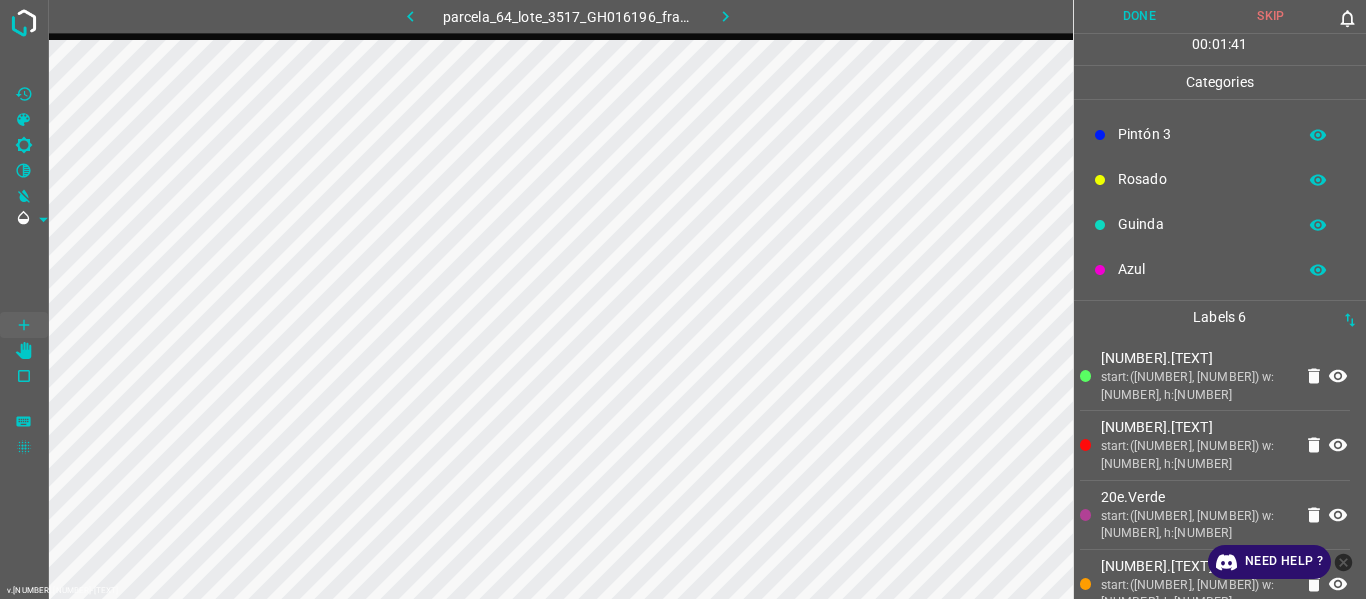 drag, startPoint x: 1159, startPoint y: 219, endPoint x: 1077, endPoint y: 251, distance: 88.02273 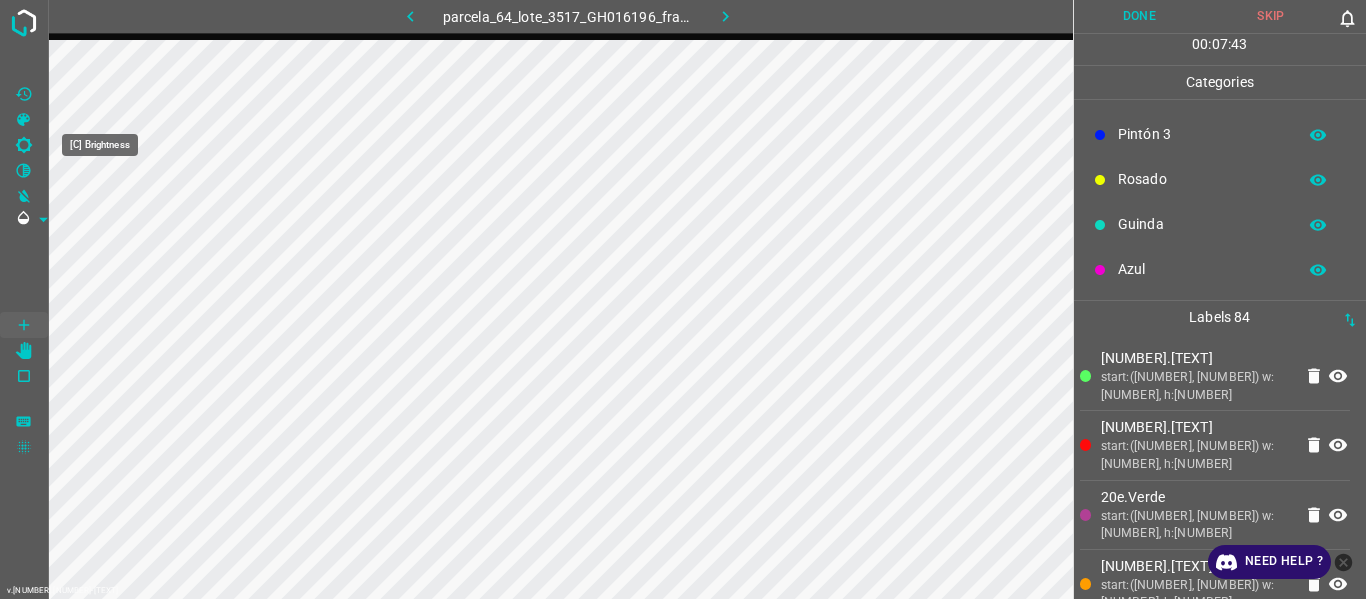 click at bounding box center [24, 145] 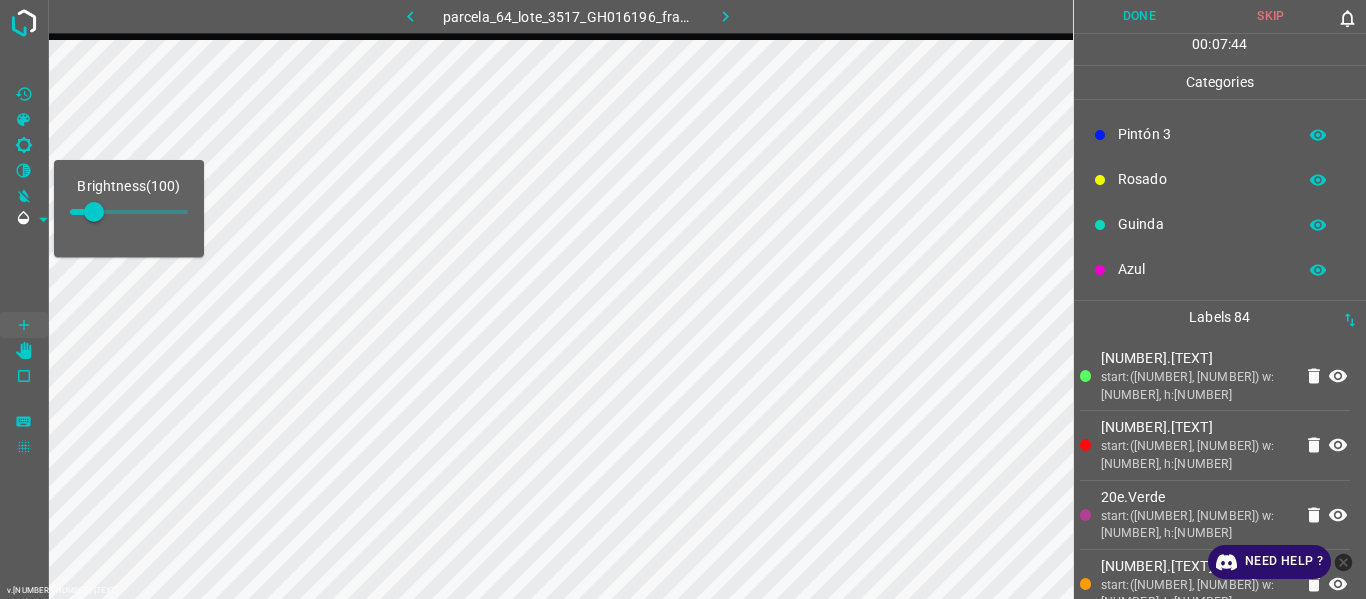 type on "140" 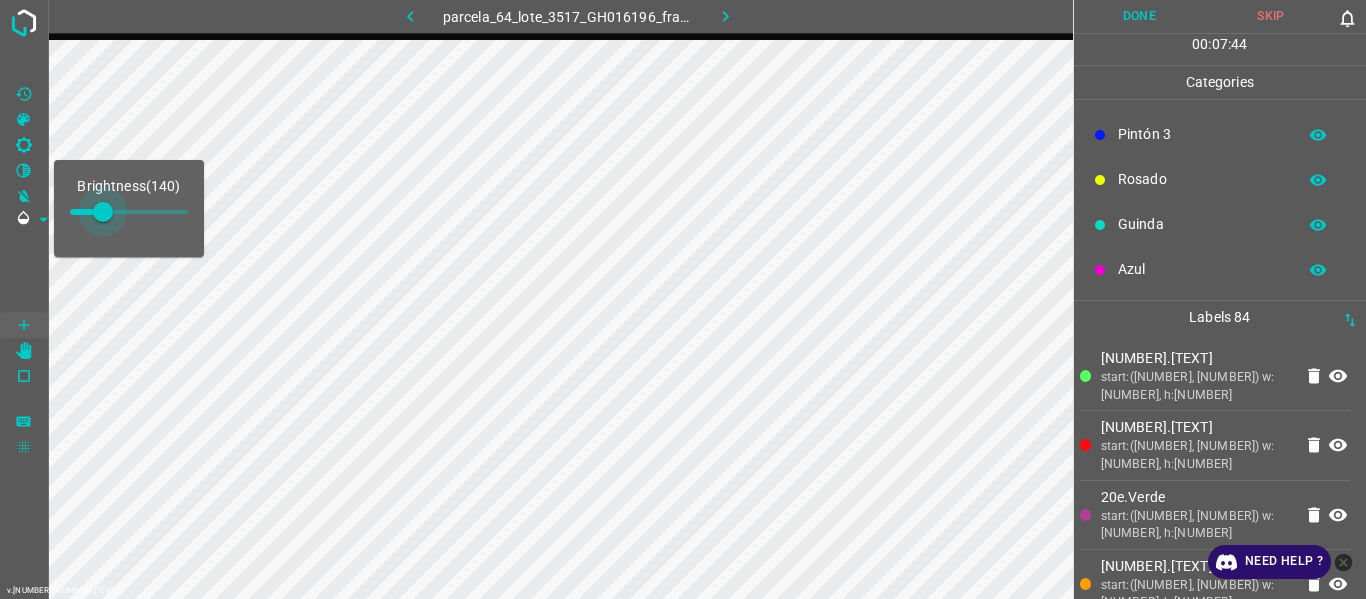 click at bounding box center (103, 212) 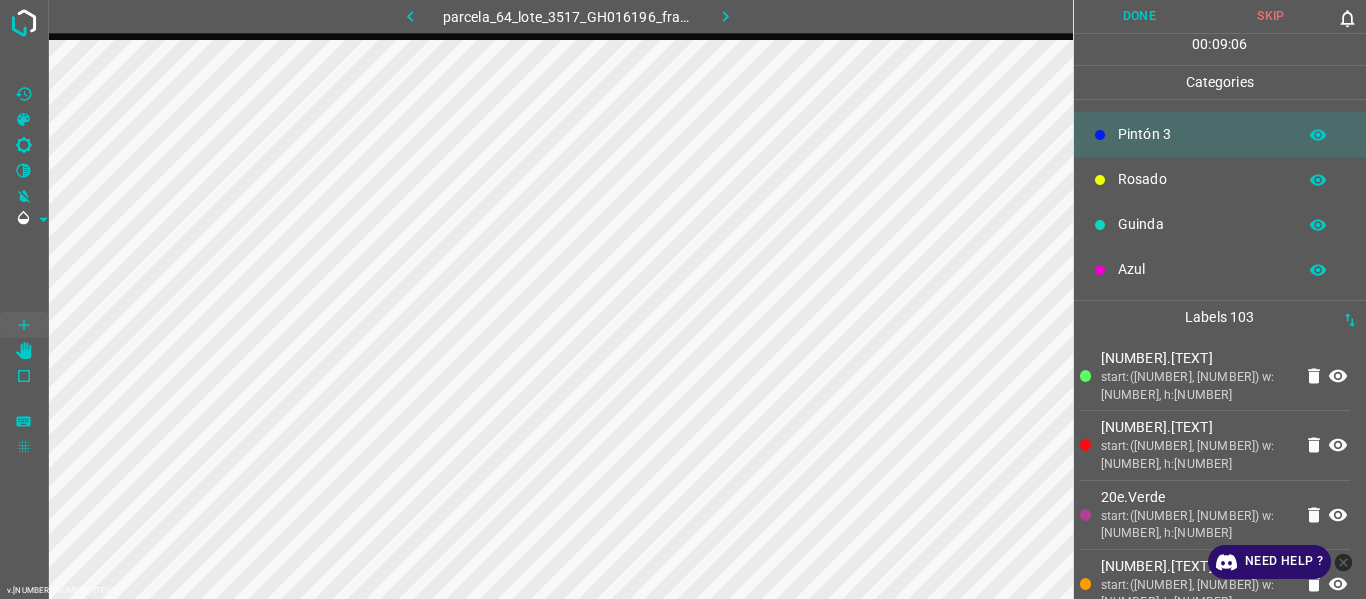 click on "start:(3107.9, 1159.1)
w:32.4, h:30" at bounding box center [1196, 455] 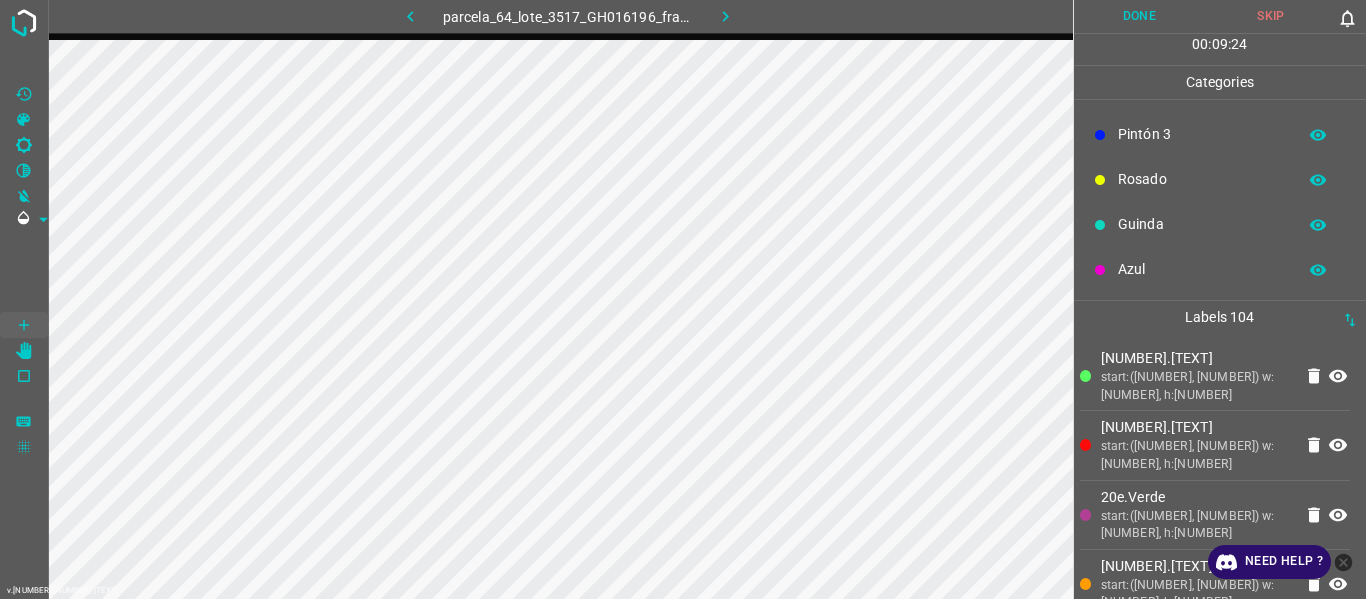 click on "069.Pintón 1
start:(3107.9, 1159.1)
w:32.4, h:30" at bounding box center [1215, 445] 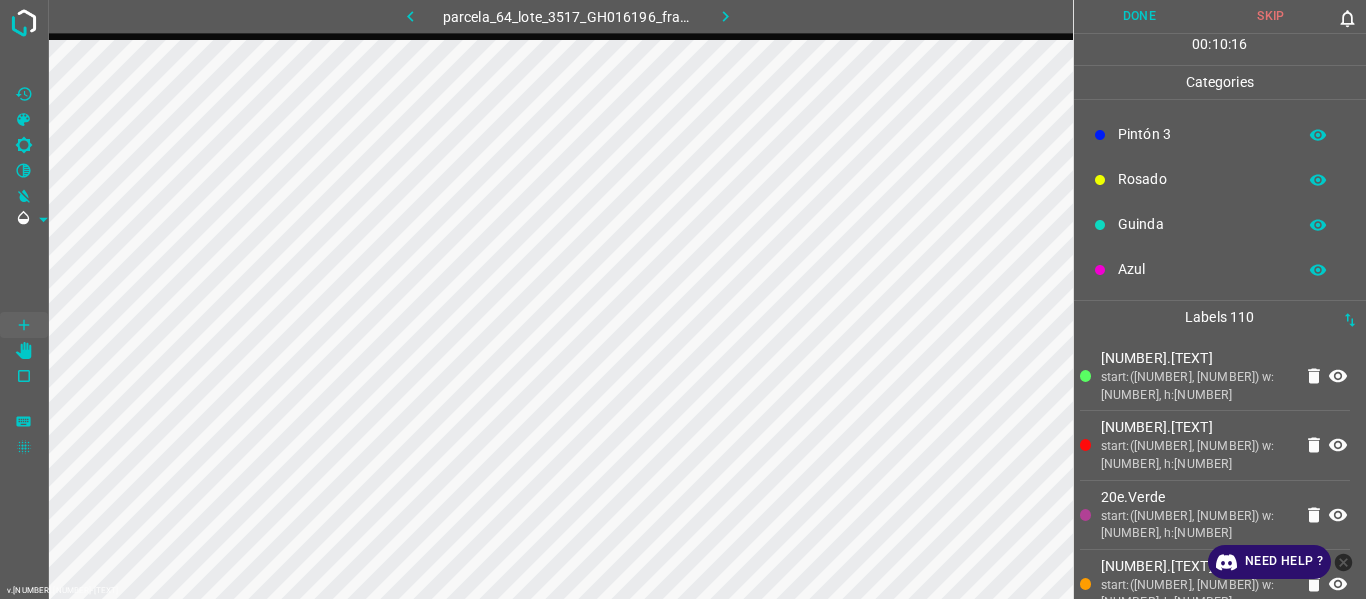 click on "start:(3107.9, 1159.1)
w:32.4, h:30" at bounding box center [1196, 455] 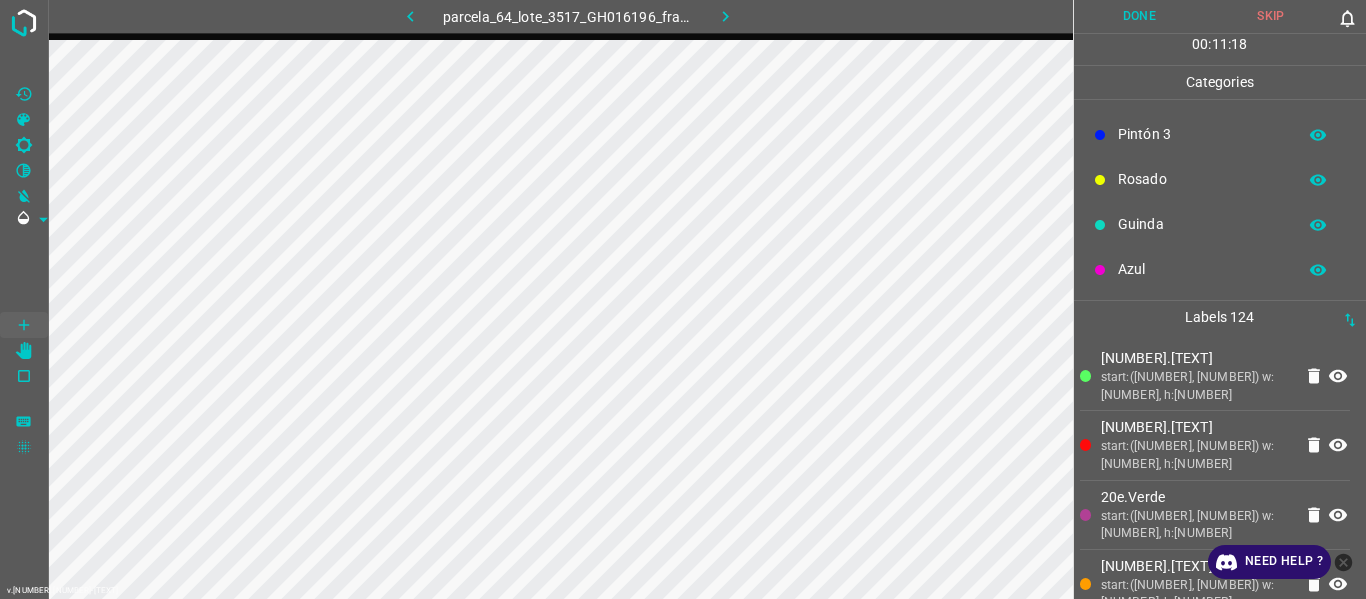 click on "start:(3107.9, 1159.1)
w:32.4, h:30" at bounding box center (1196, 455) 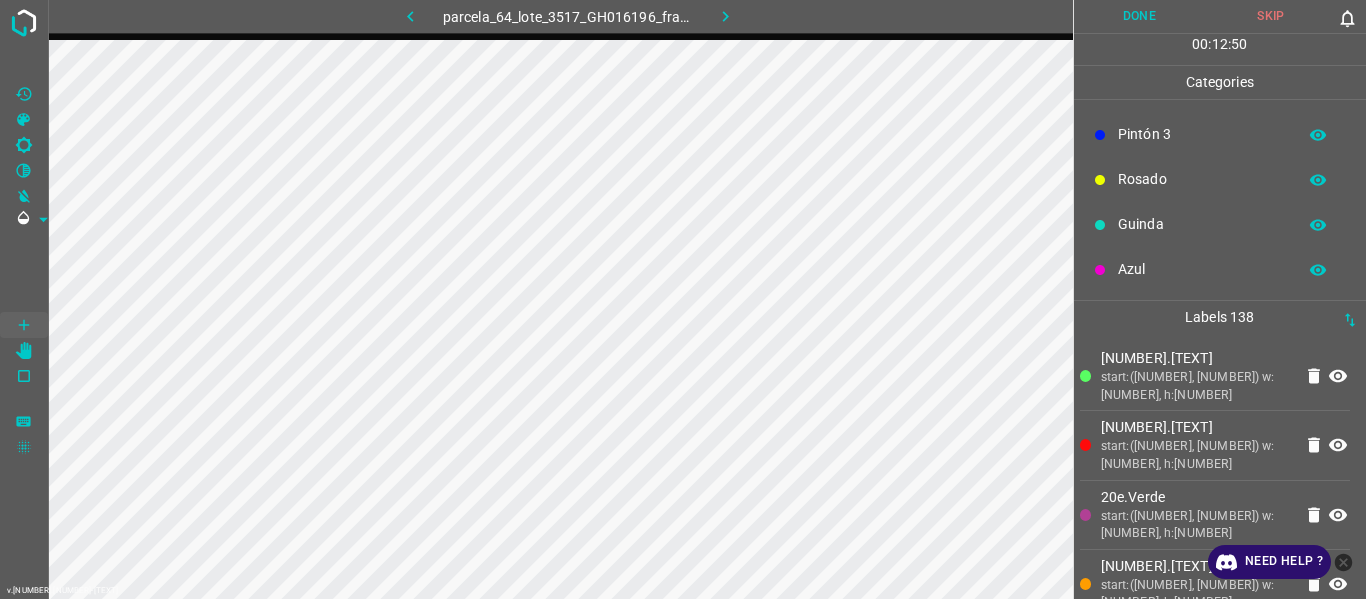 drag, startPoint x: 1154, startPoint y: 180, endPoint x: 1144, endPoint y: 182, distance: 10.198039 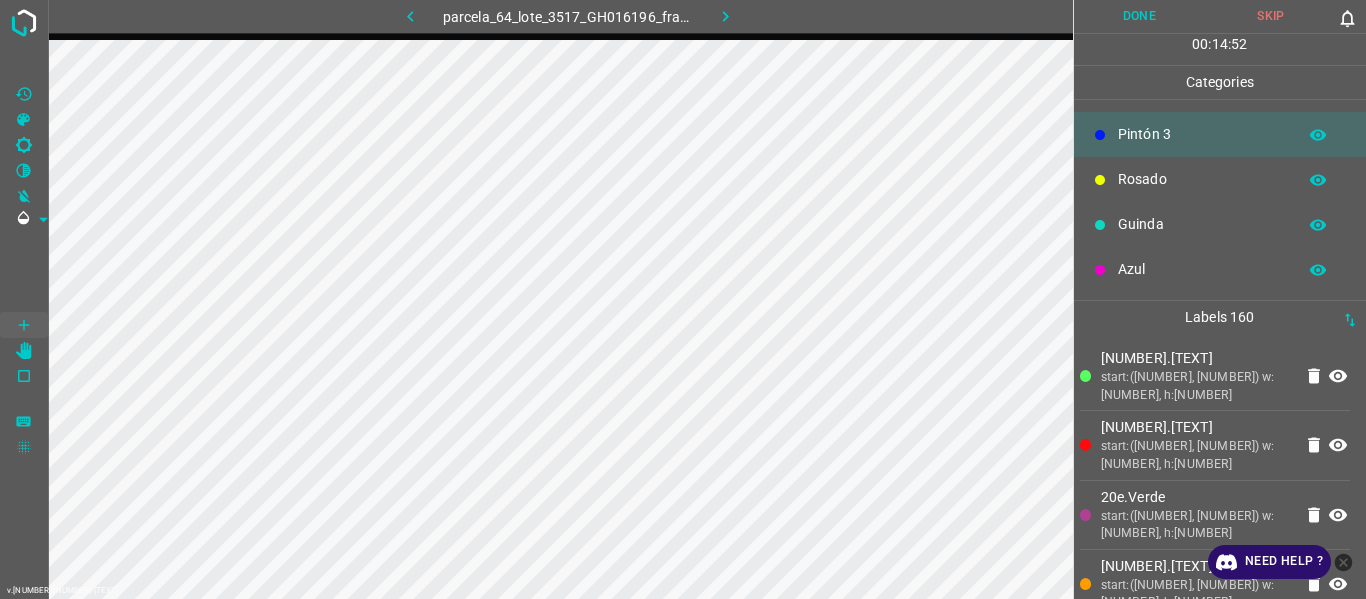 click on "c66.Pintón 2" at bounding box center (1196, 358) 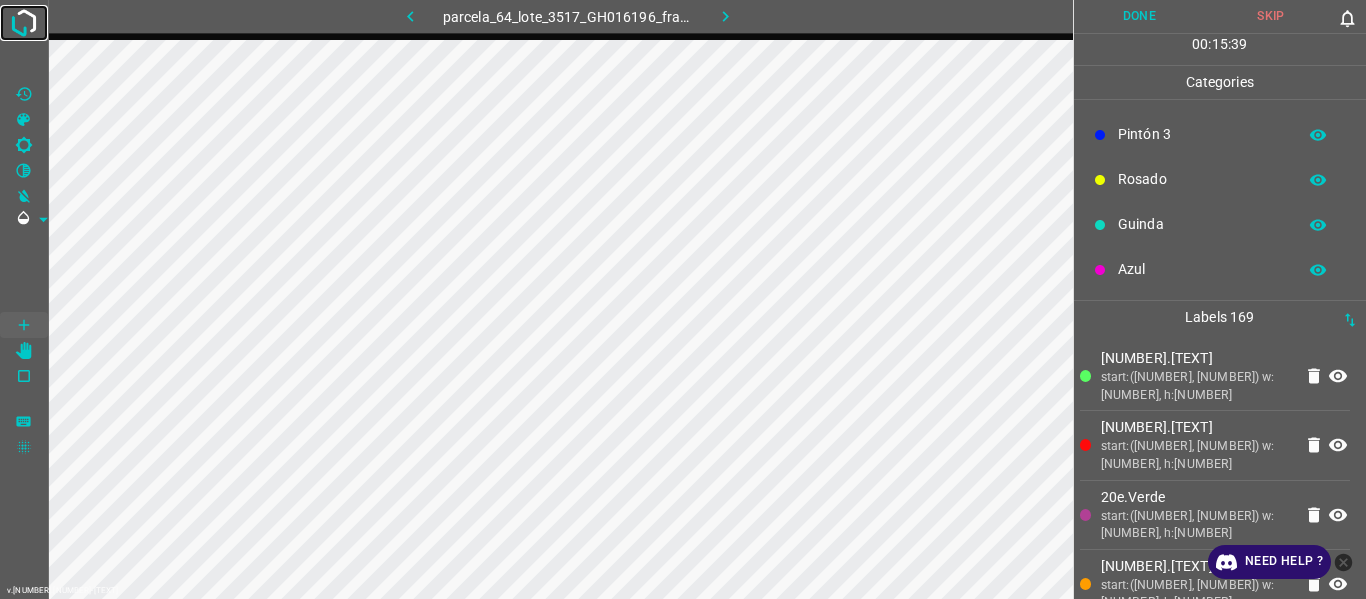 click at bounding box center [24, 23] 